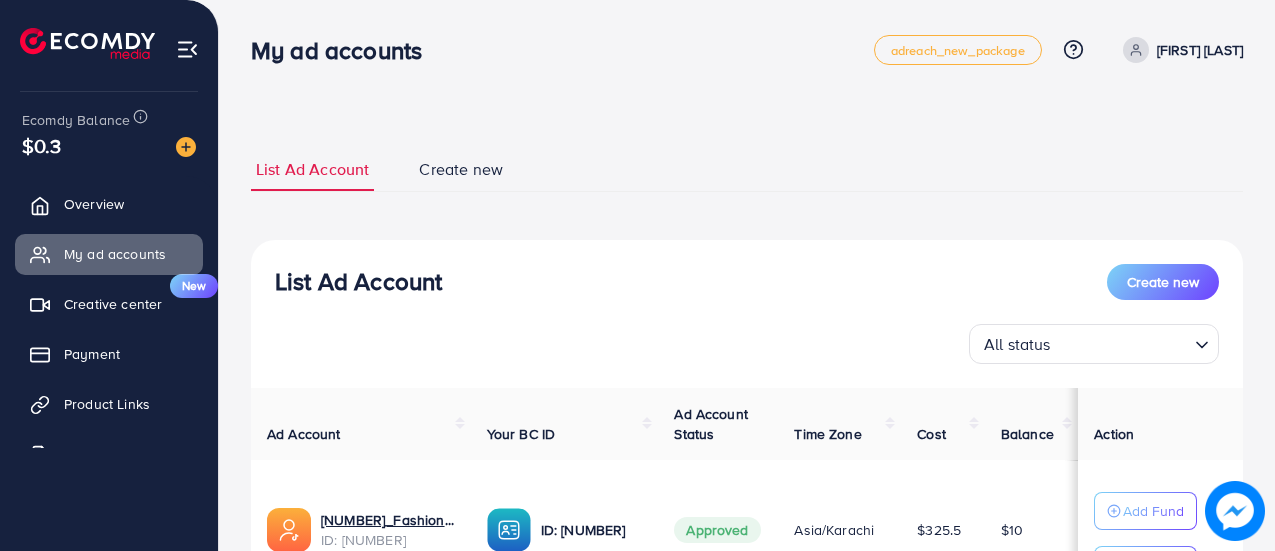scroll, scrollTop: 0, scrollLeft: 0, axis: both 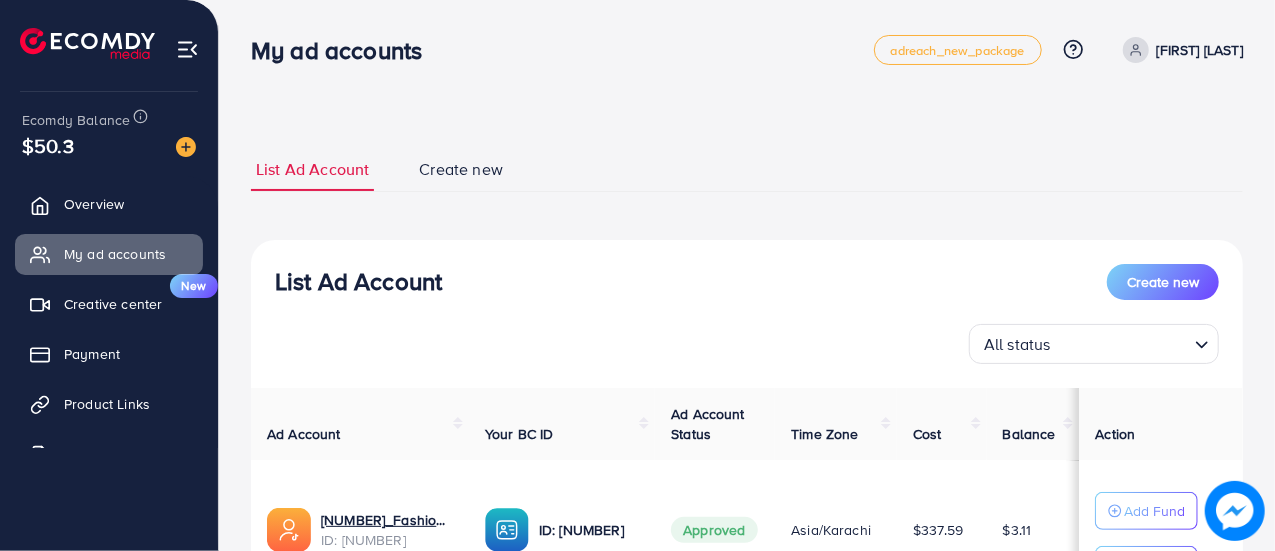 click on "List Ad Account Create new" at bounding box center (747, 170) 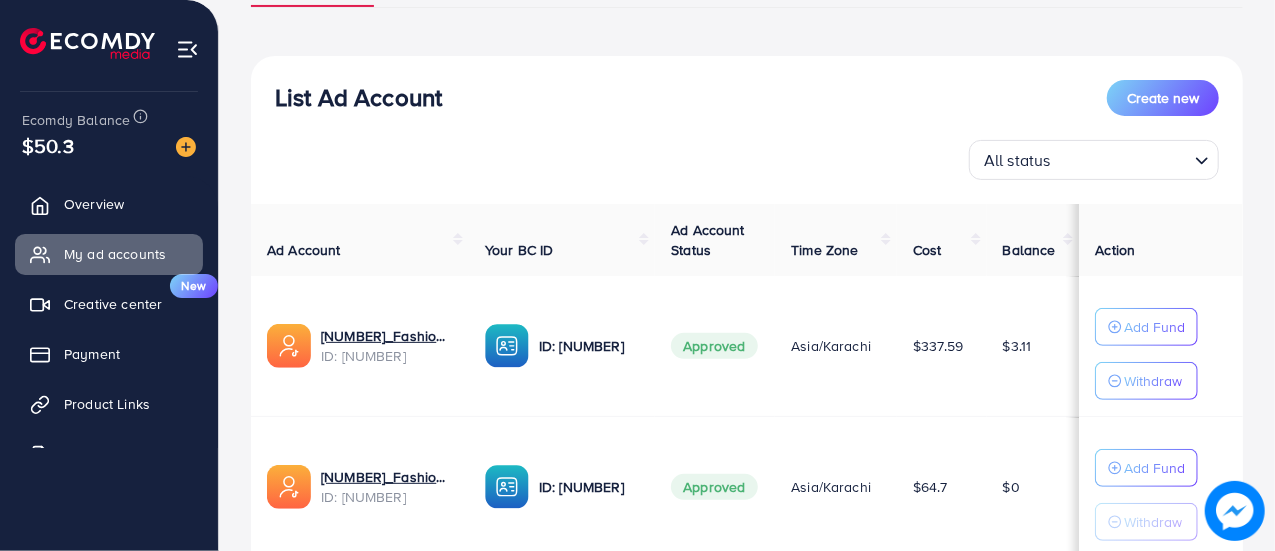scroll, scrollTop: 331, scrollLeft: 0, axis: vertical 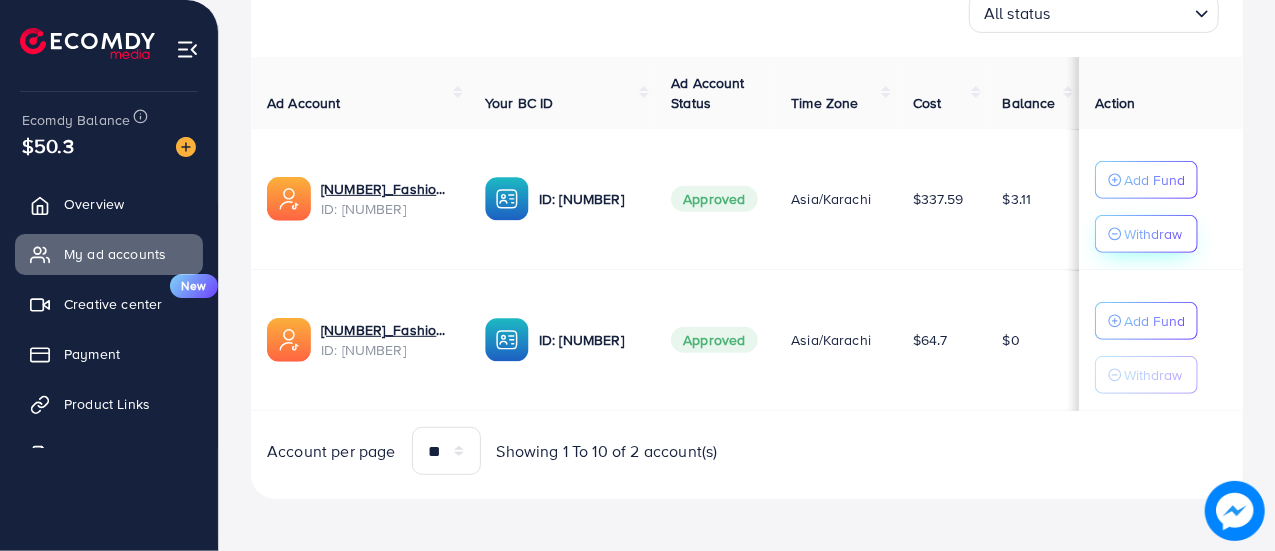 click on "Withdraw" at bounding box center (1153, 234) 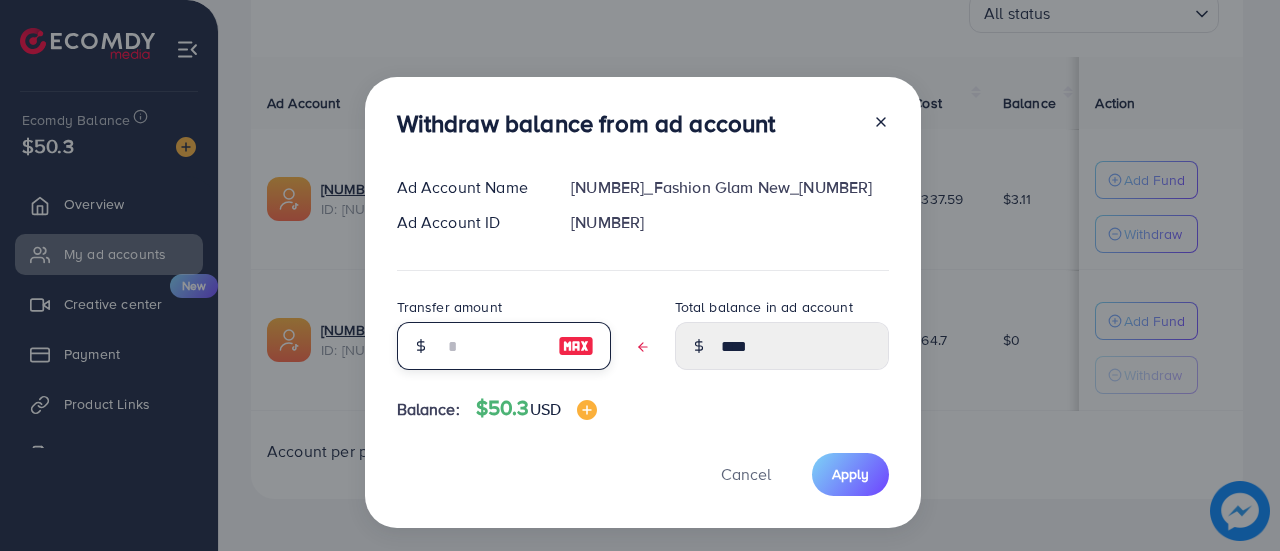 click at bounding box center [493, 346] 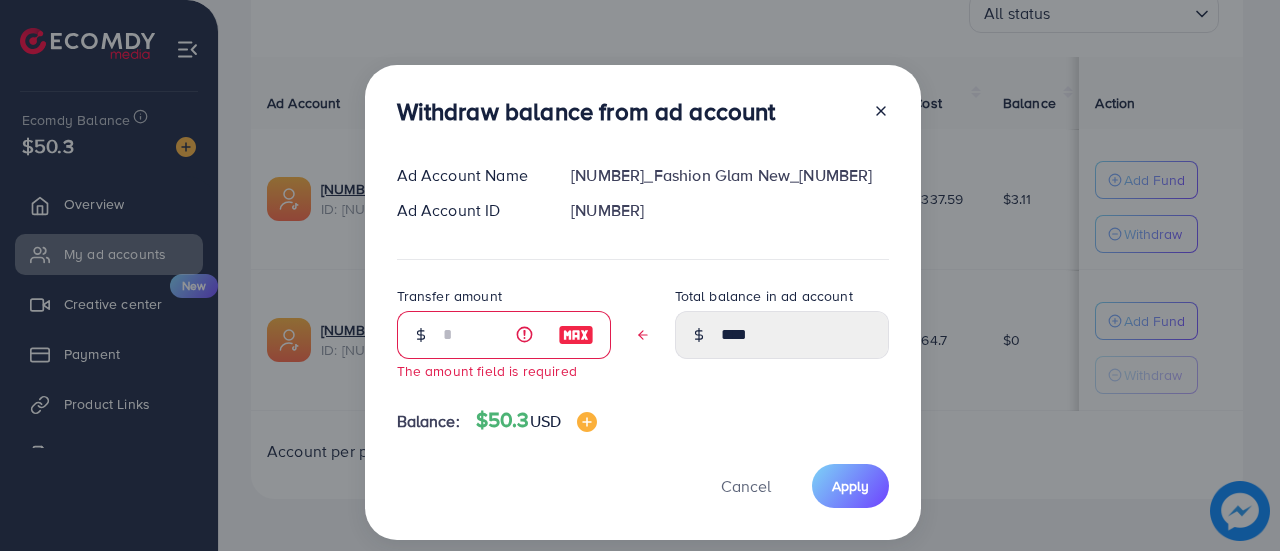 click at bounding box center [873, 115] 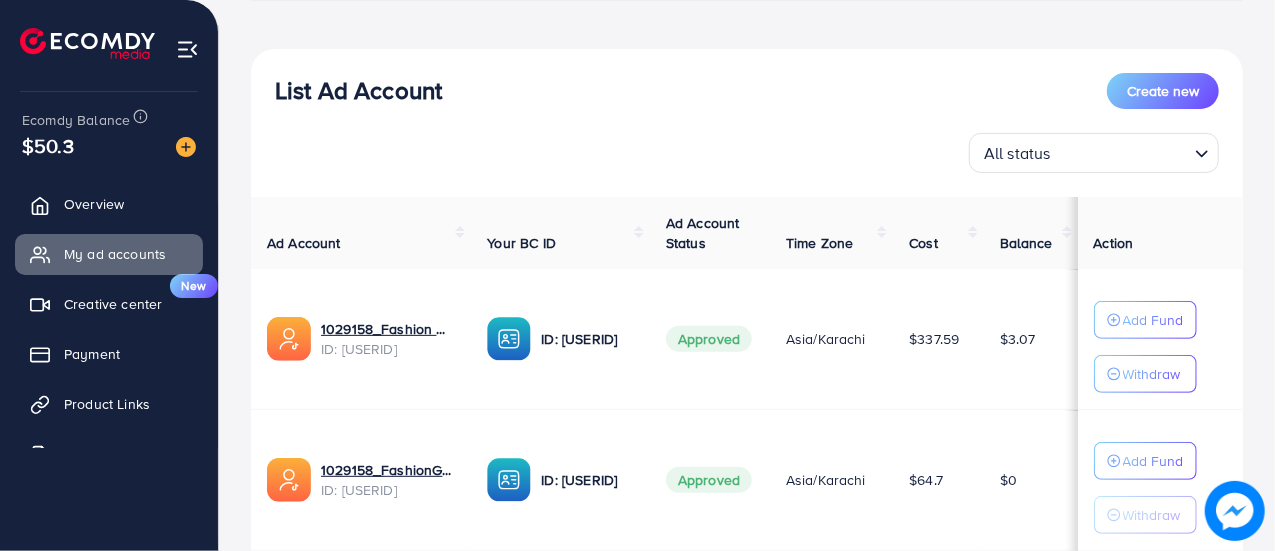 scroll, scrollTop: 192, scrollLeft: 0, axis: vertical 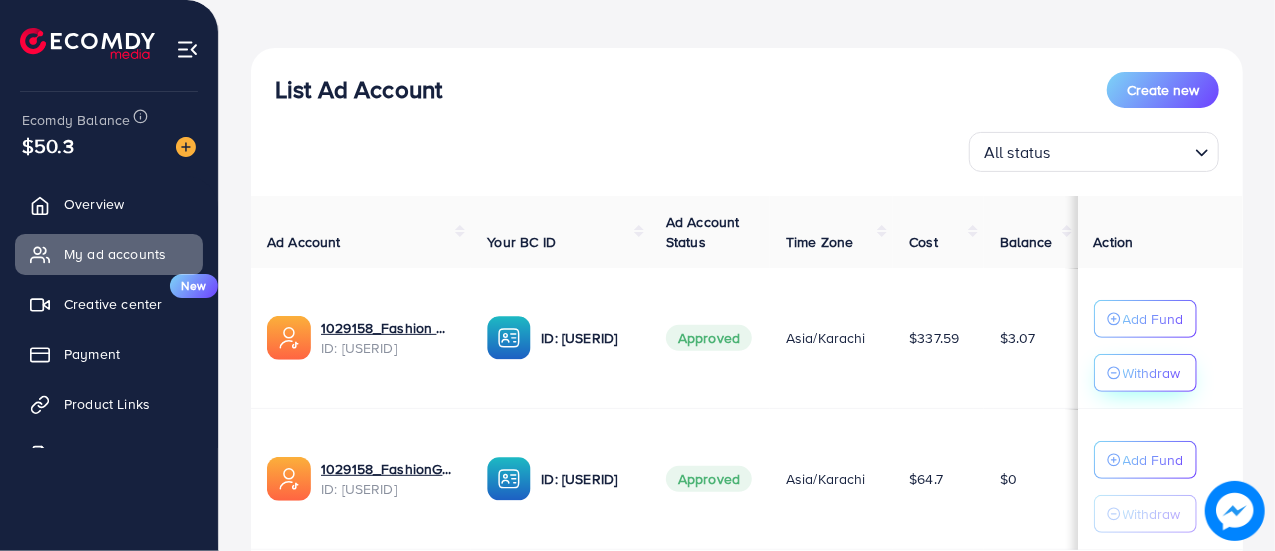 click on "Withdraw" at bounding box center [1152, 373] 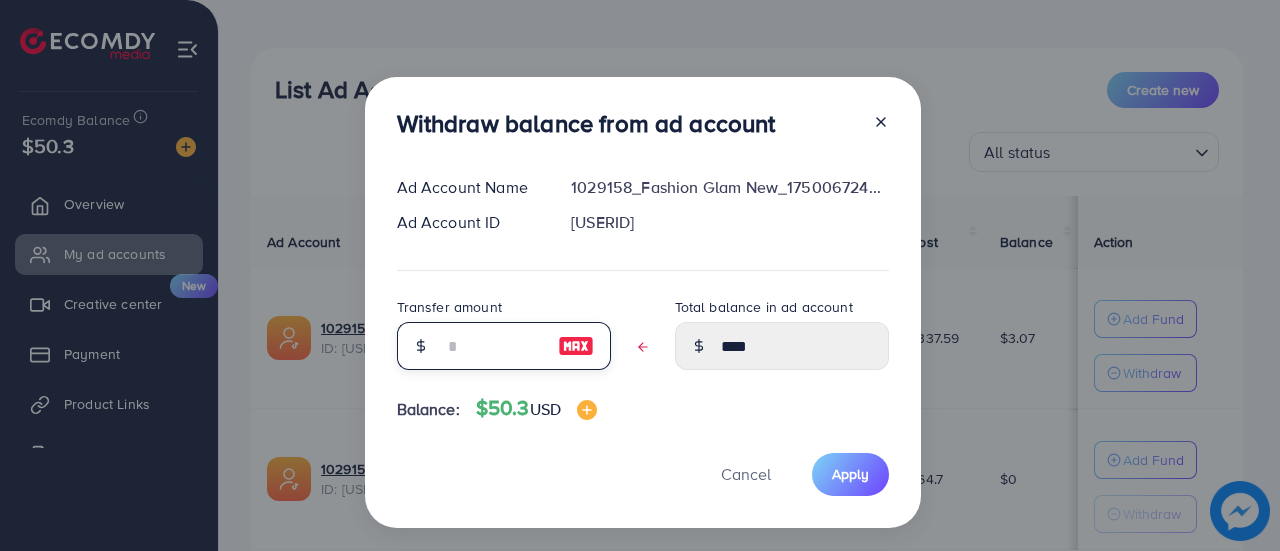 click at bounding box center (493, 346) 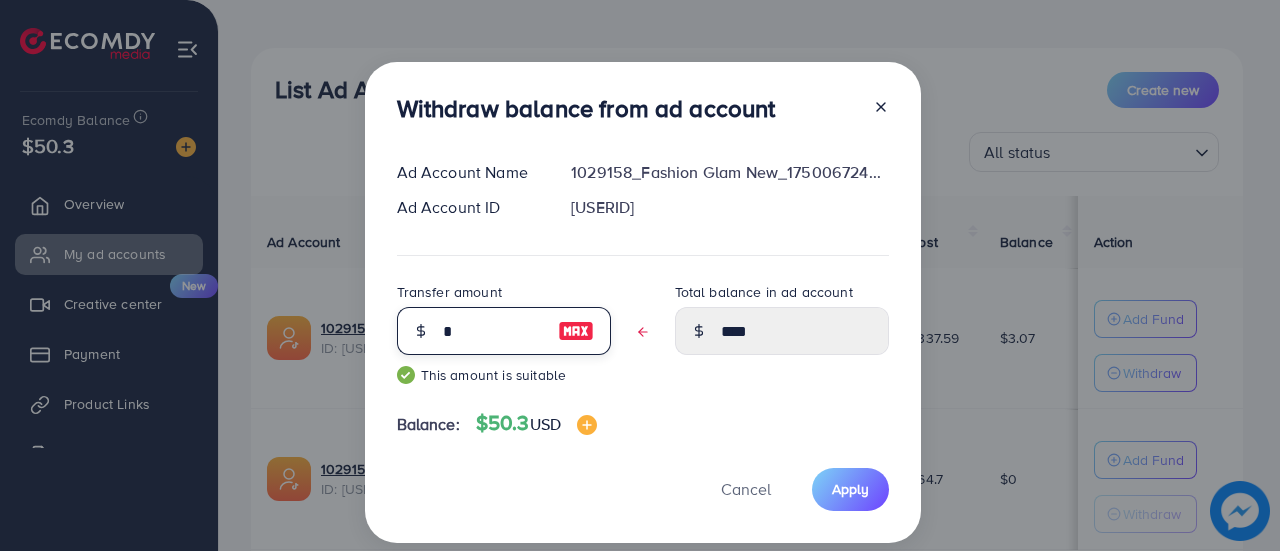 type on "****" 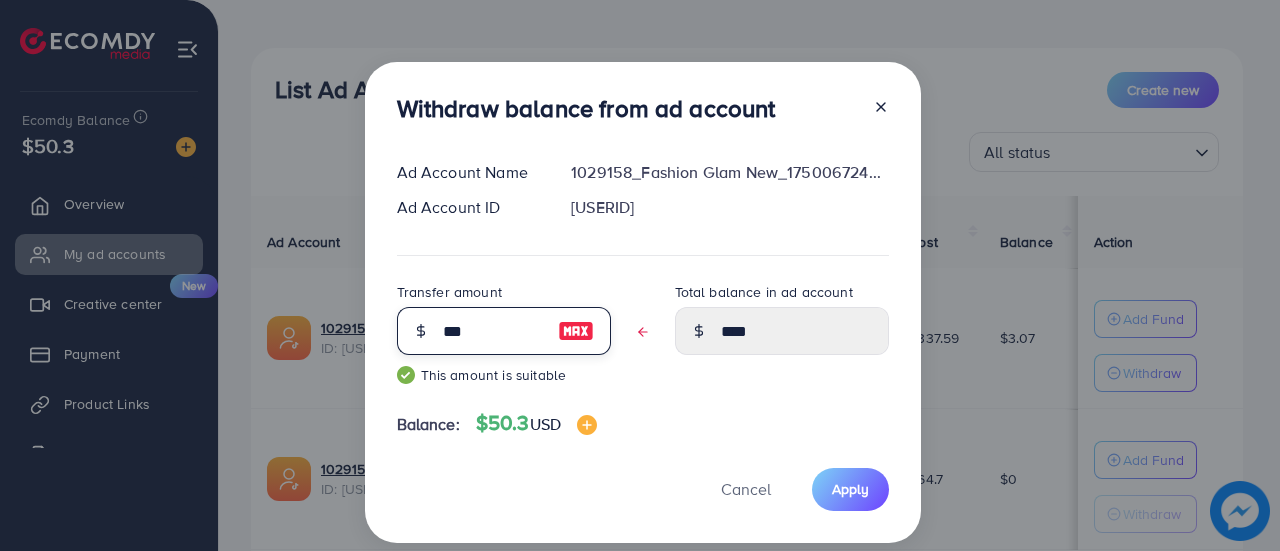 type on "****" 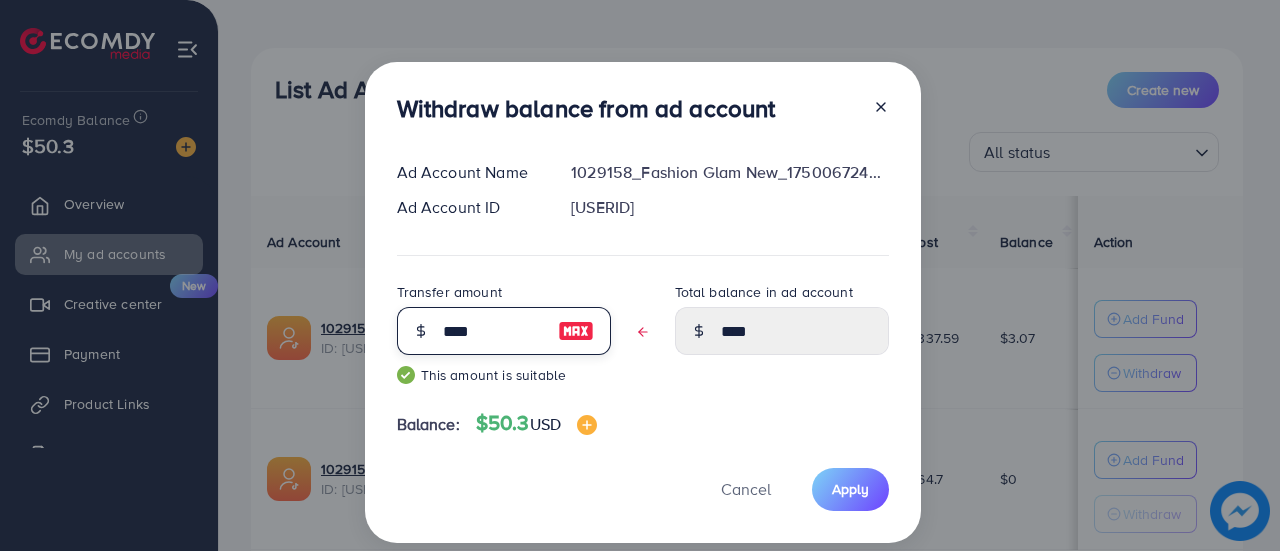type on "****" 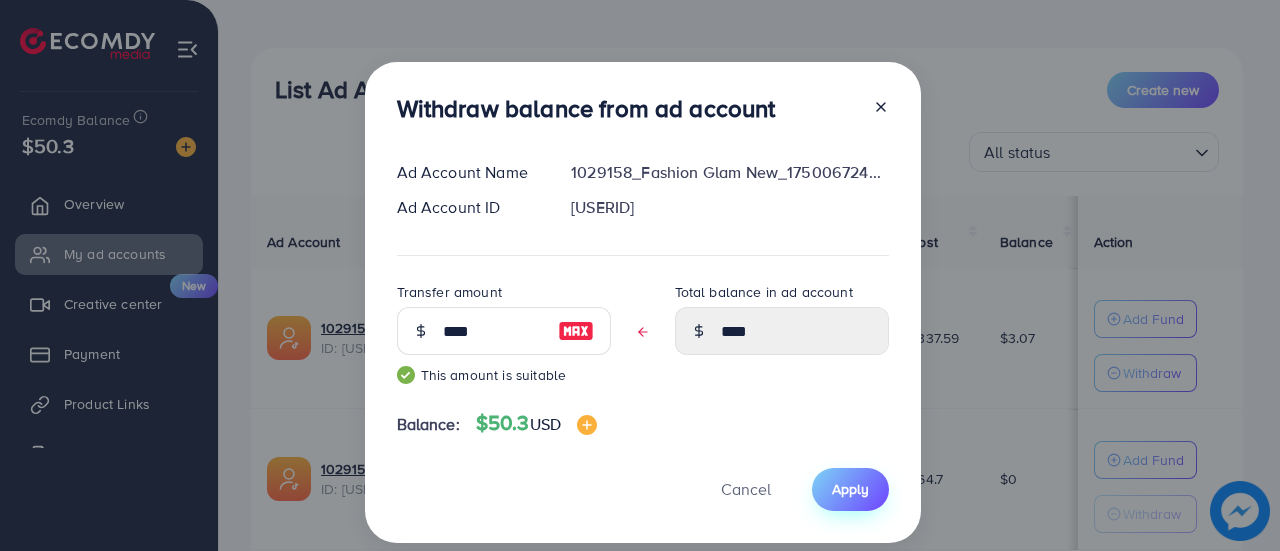 click on "Apply" at bounding box center (850, 489) 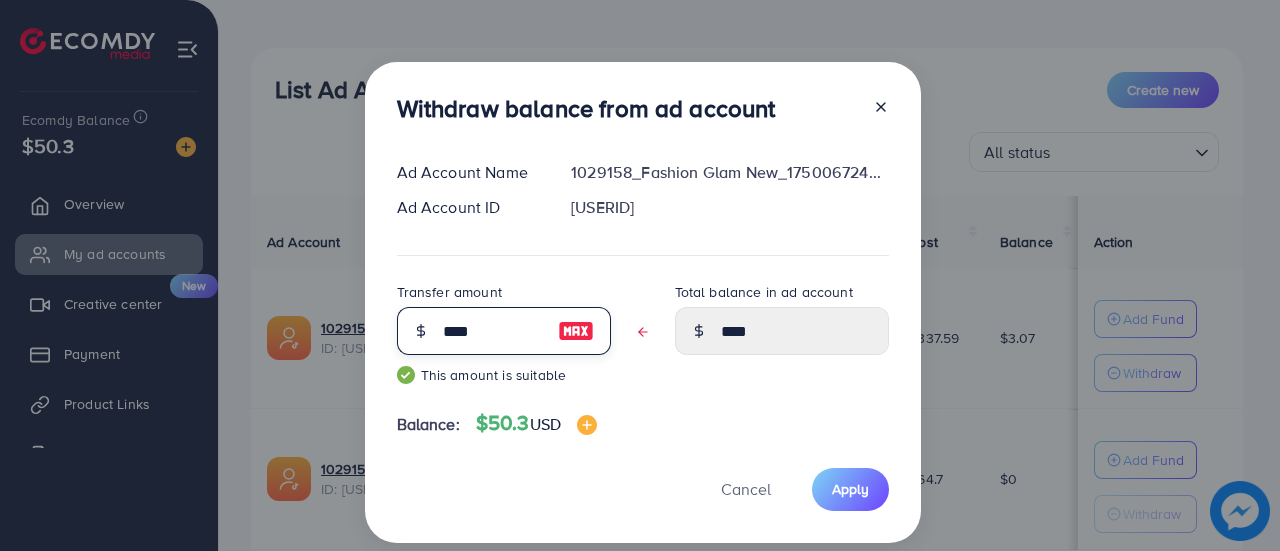 click on "****" at bounding box center [493, 331] 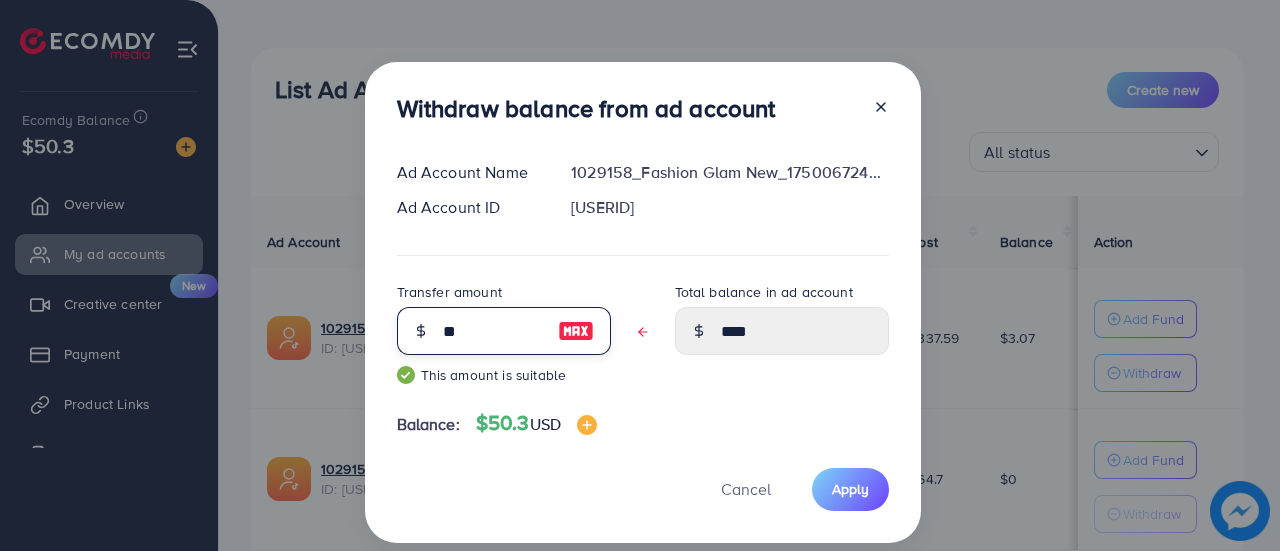 type on "*" 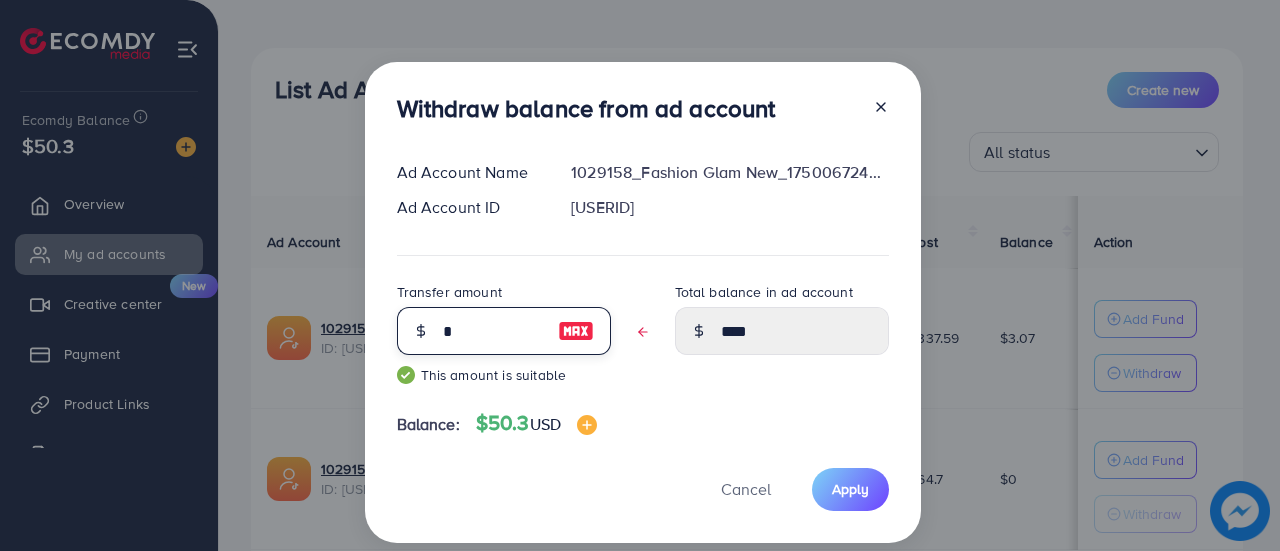 type on "****" 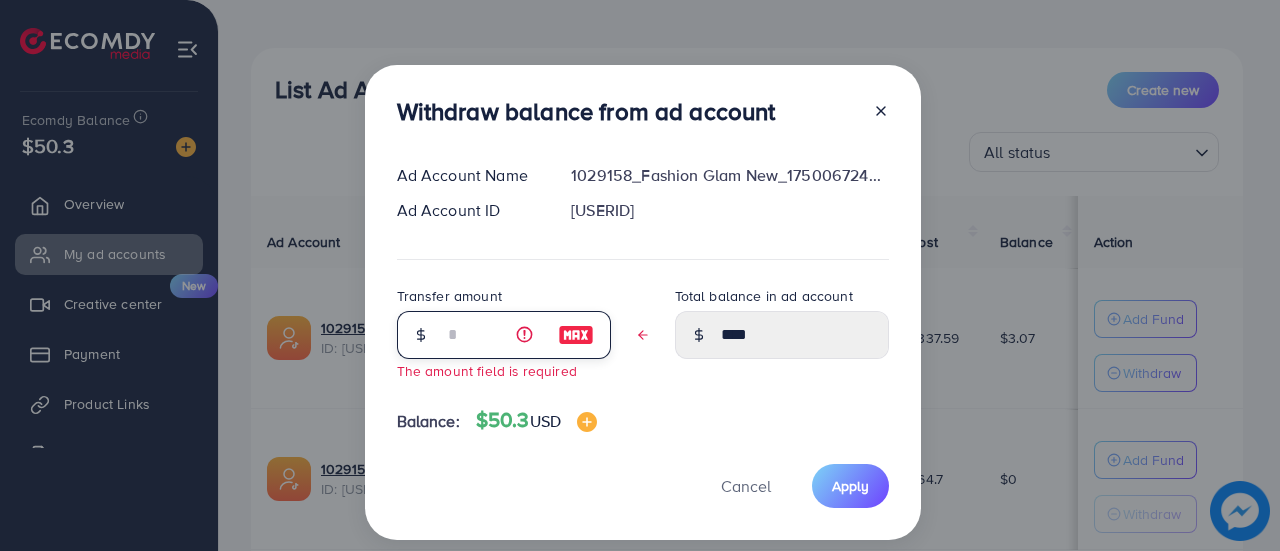 type on "****" 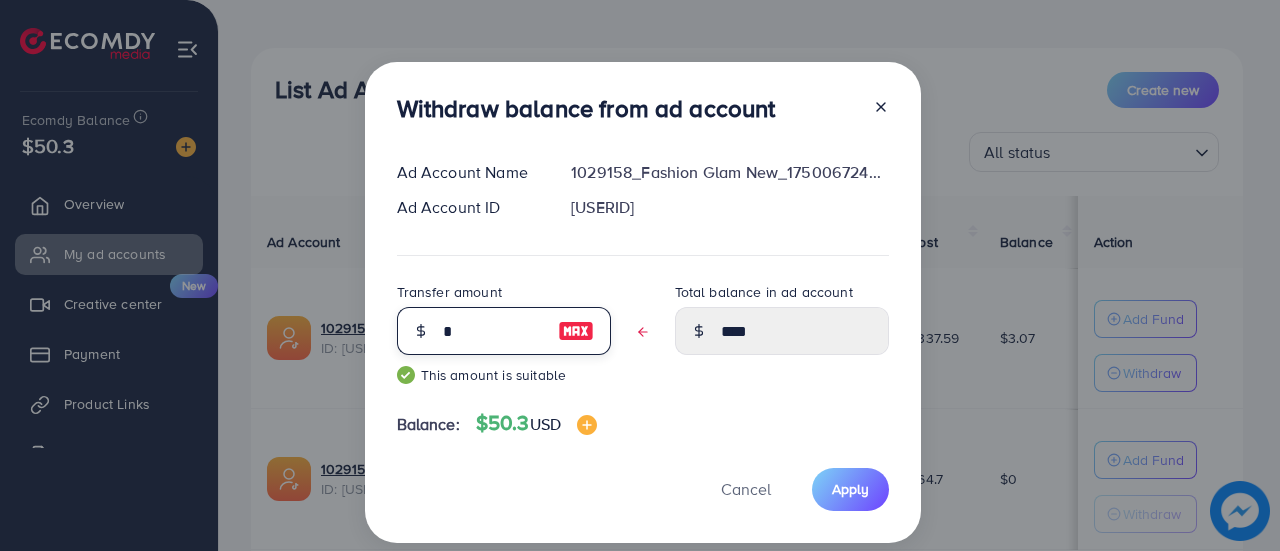 type on "****" 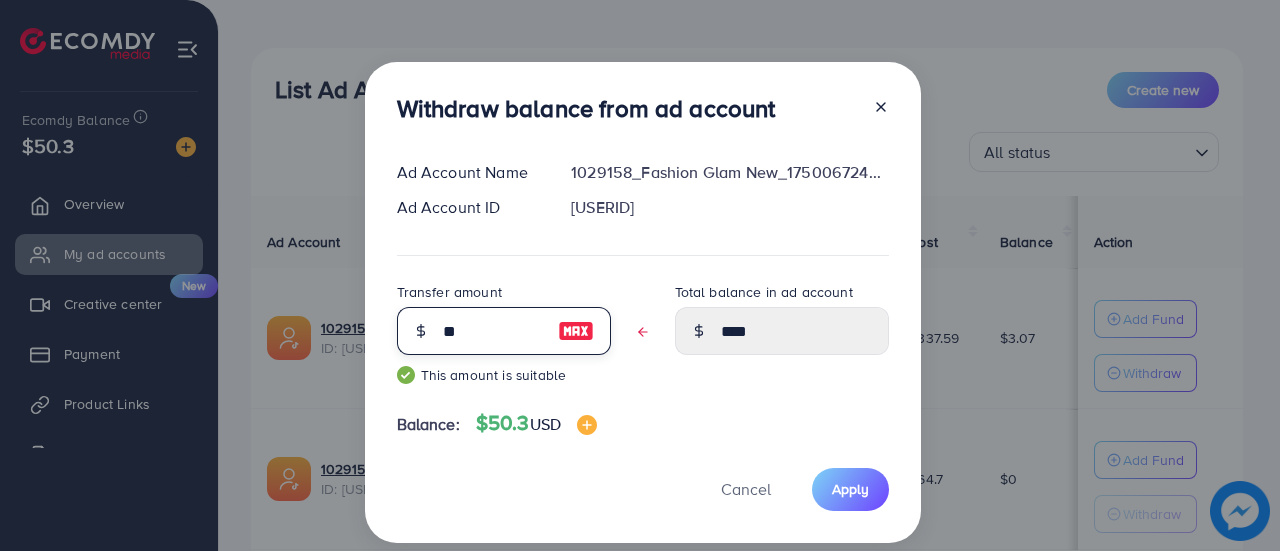 type on "***" 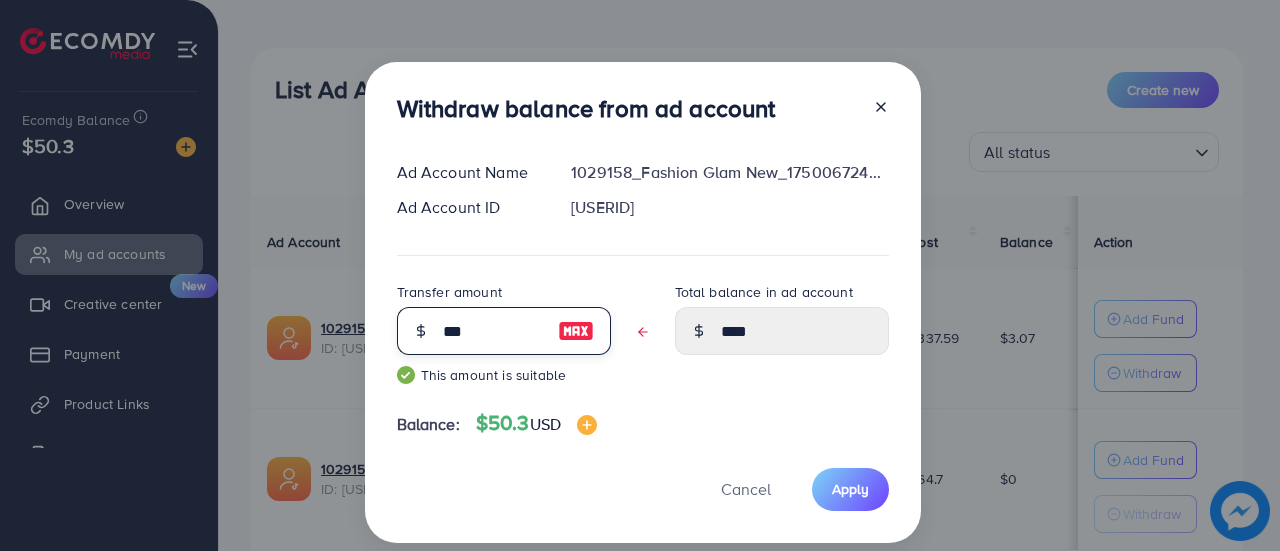 type on "****" 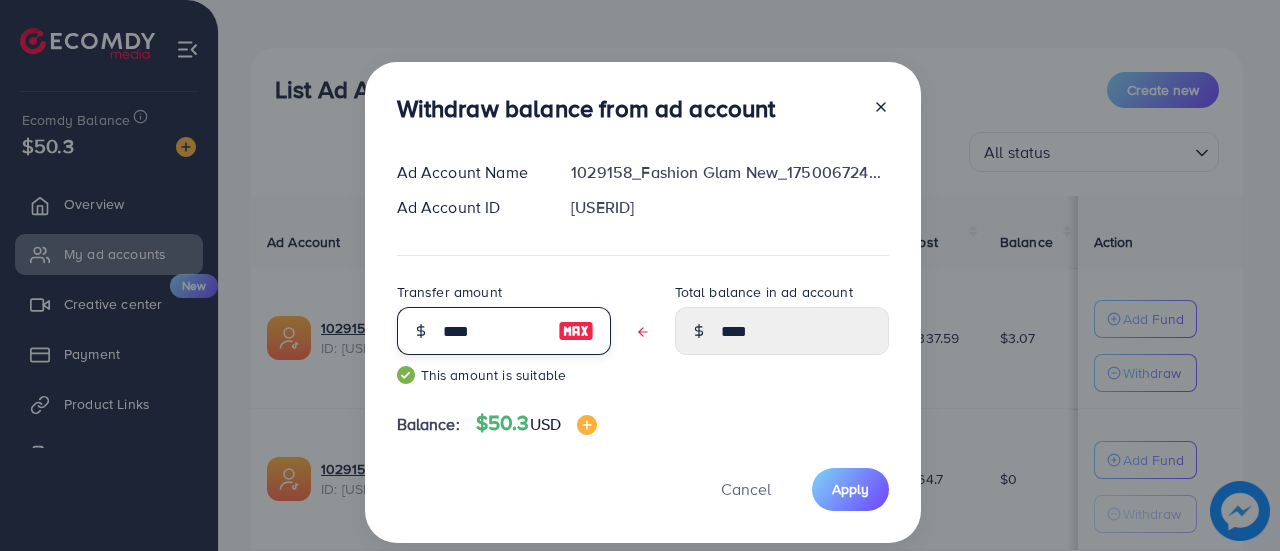 type on "****" 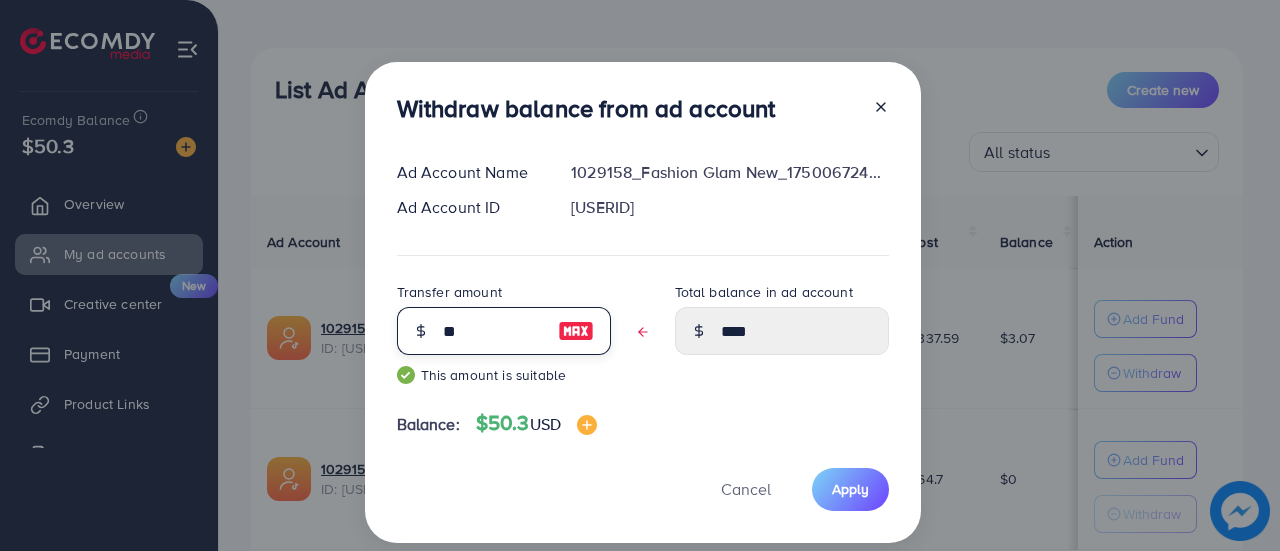 type on "*" 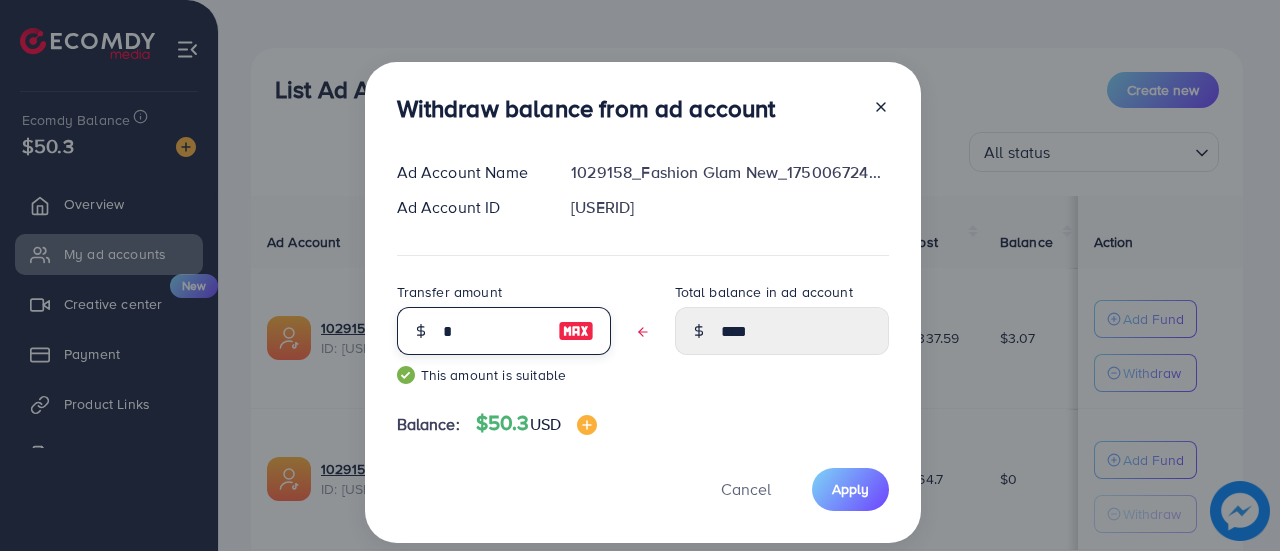 type 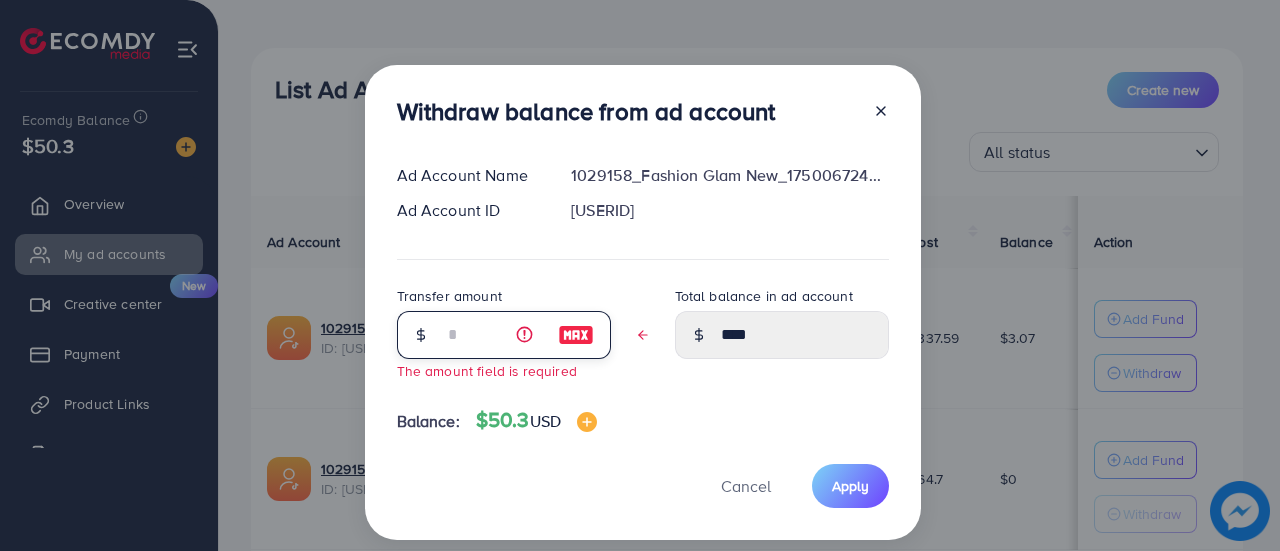type on "****" 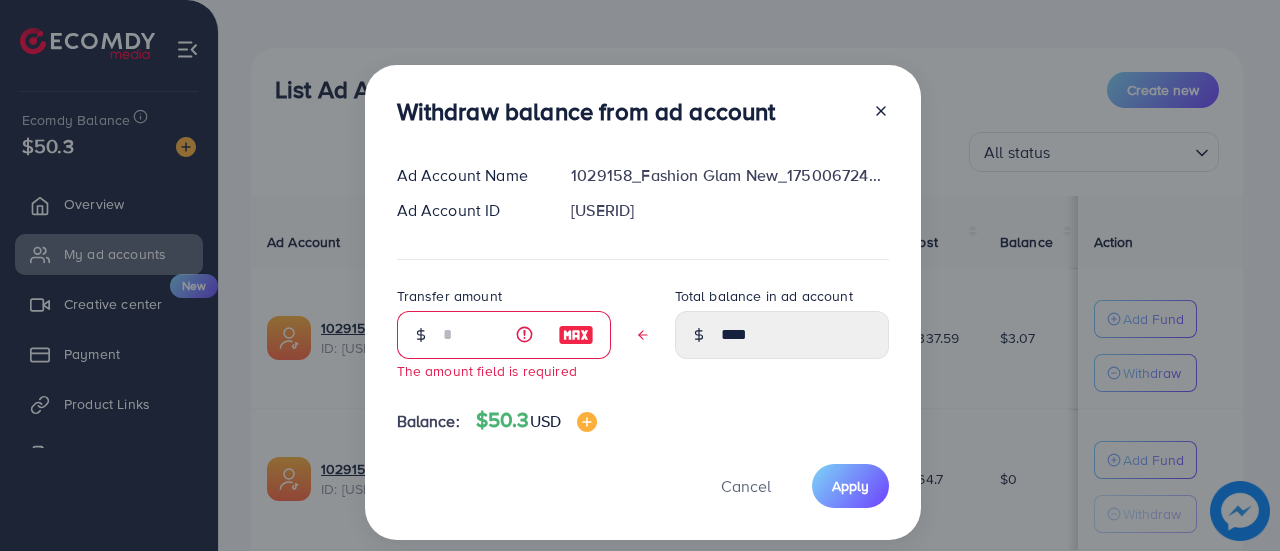 click 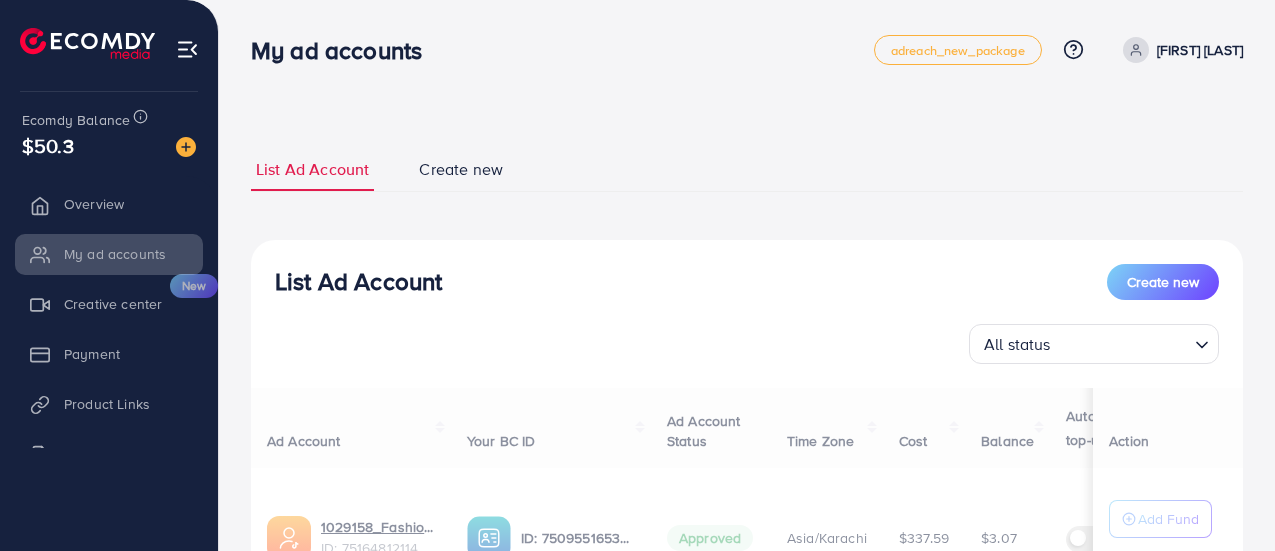 scroll, scrollTop: 0, scrollLeft: 0, axis: both 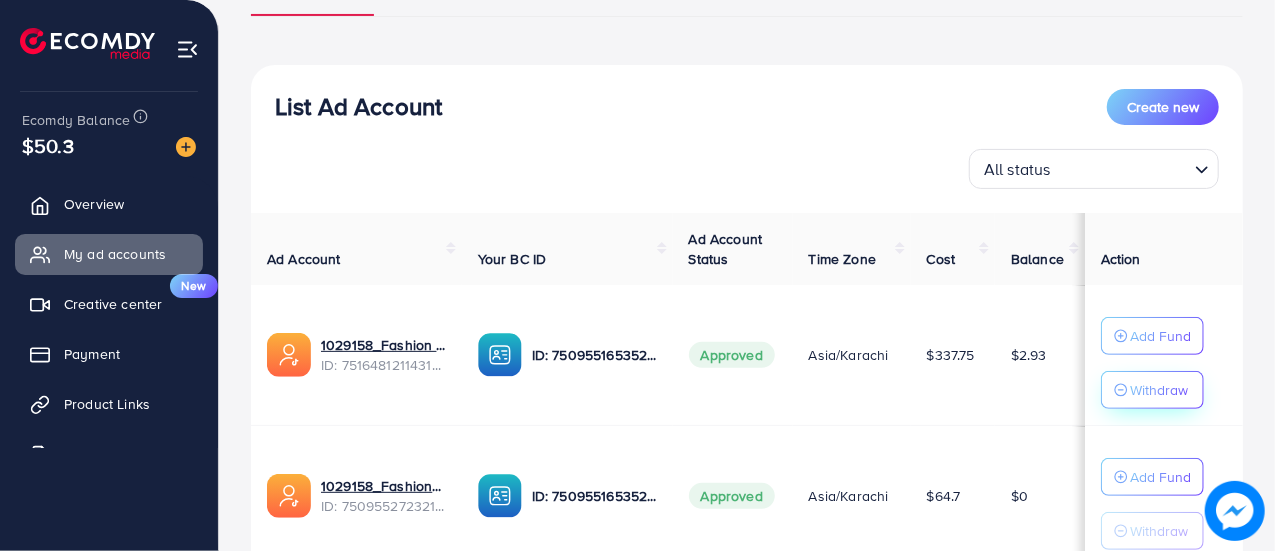 click on "Withdraw" at bounding box center [1152, 390] 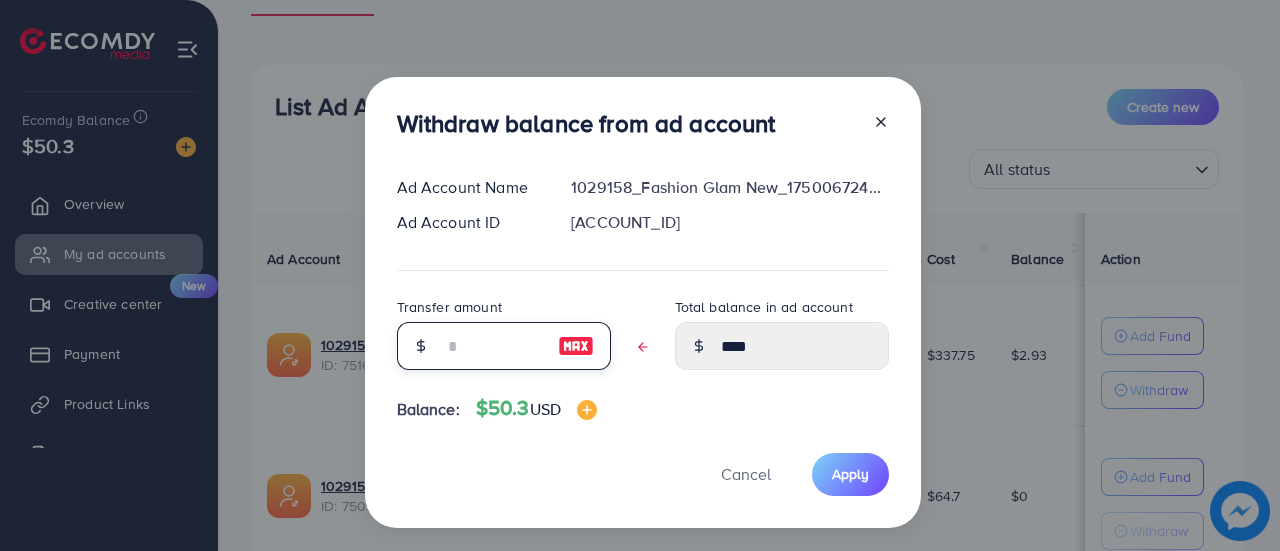 click at bounding box center [493, 346] 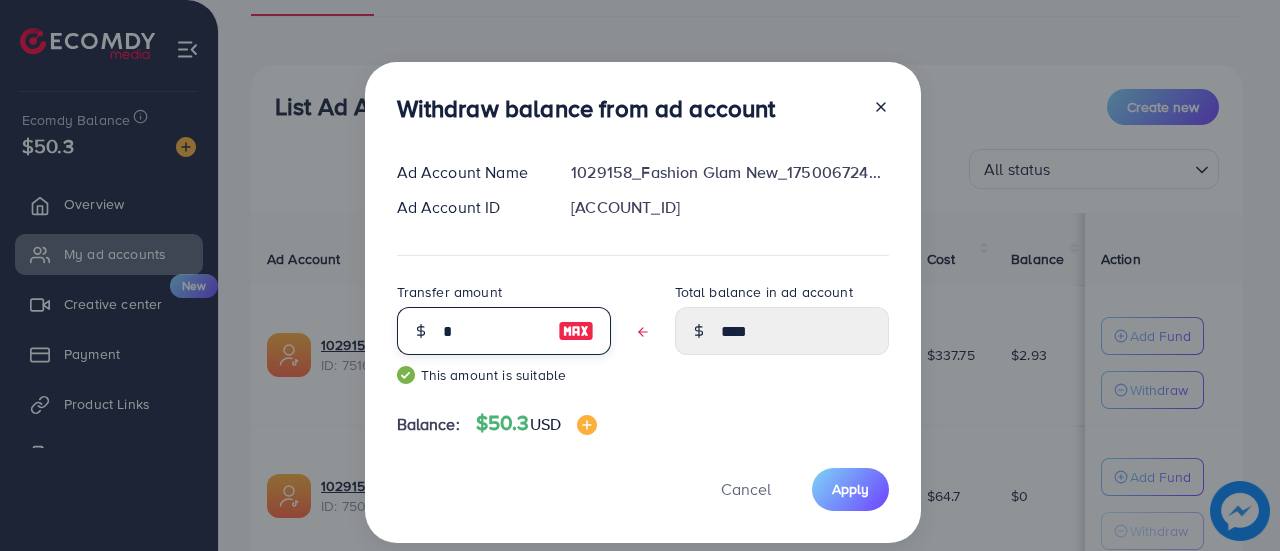 type on "****" 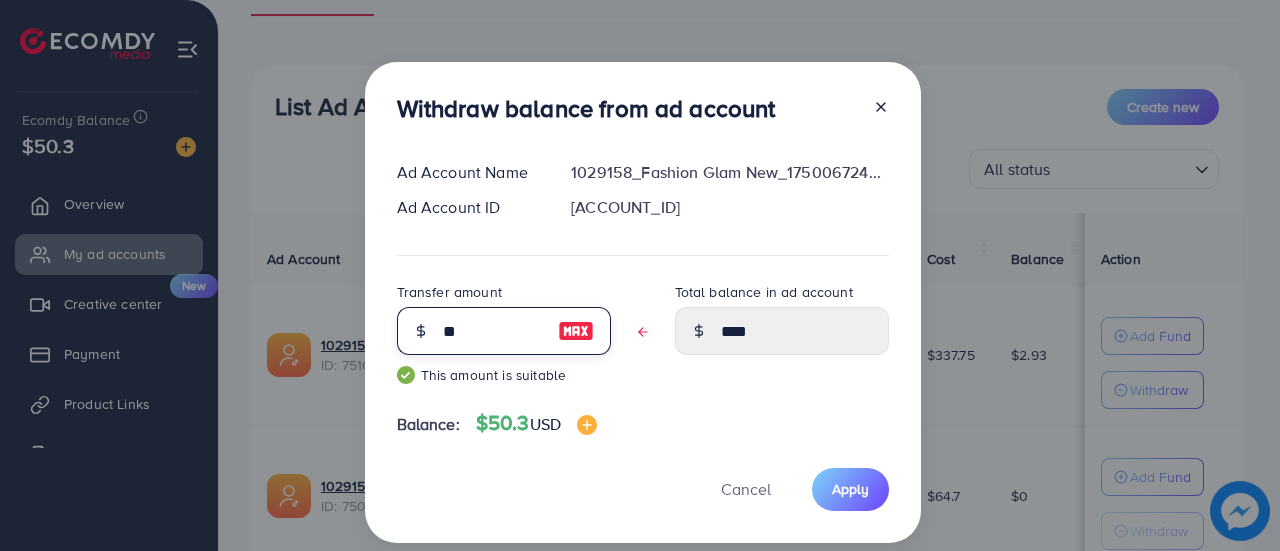 type on "***" 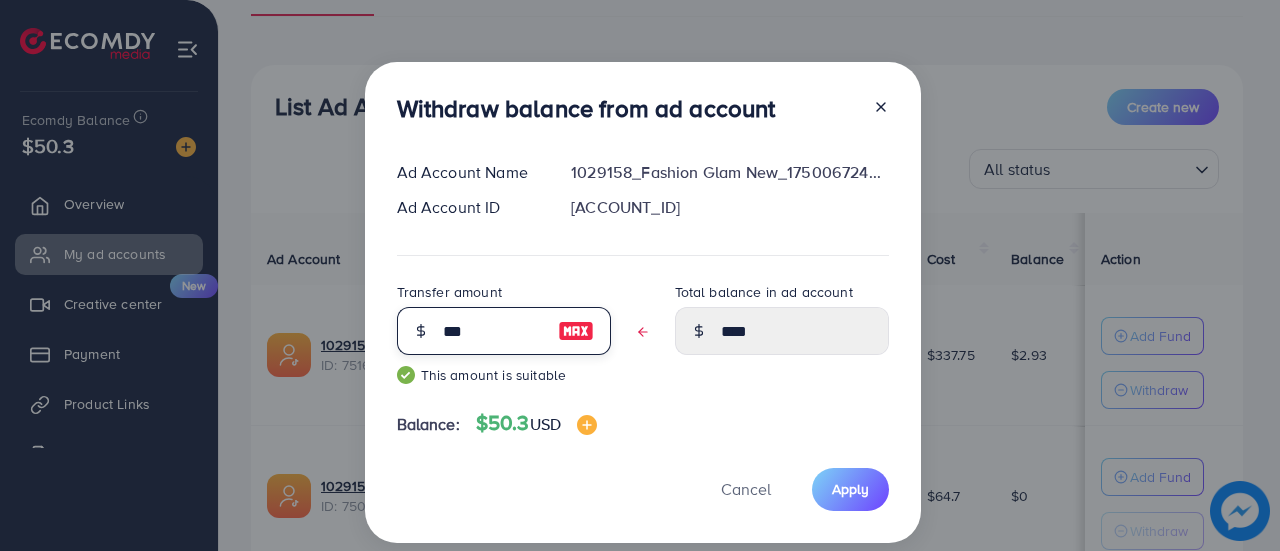 type on "****" 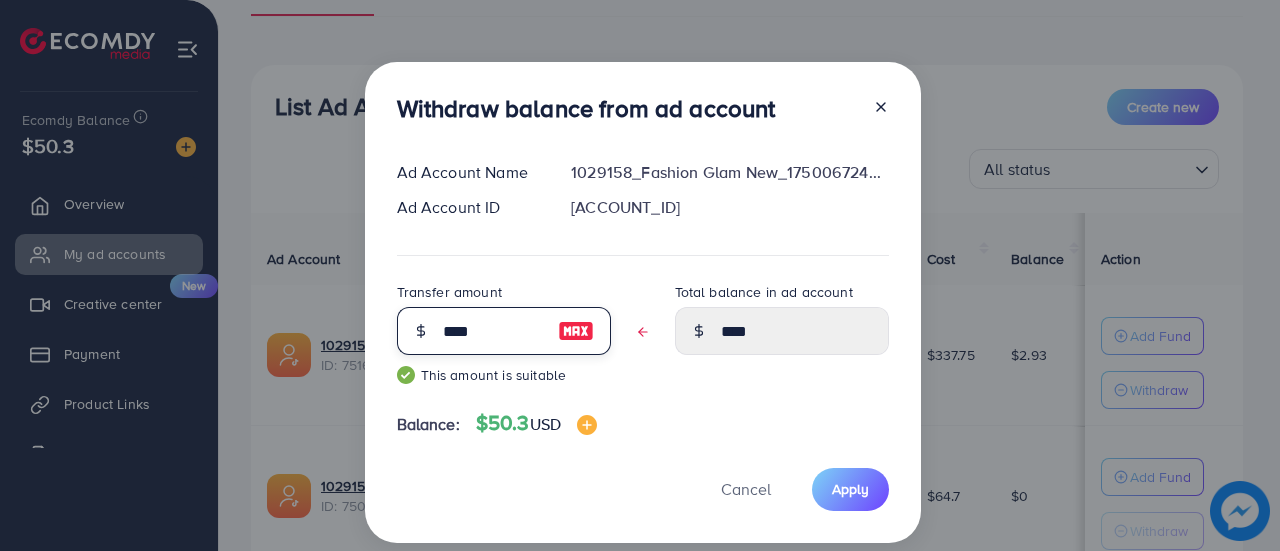 type on "****" 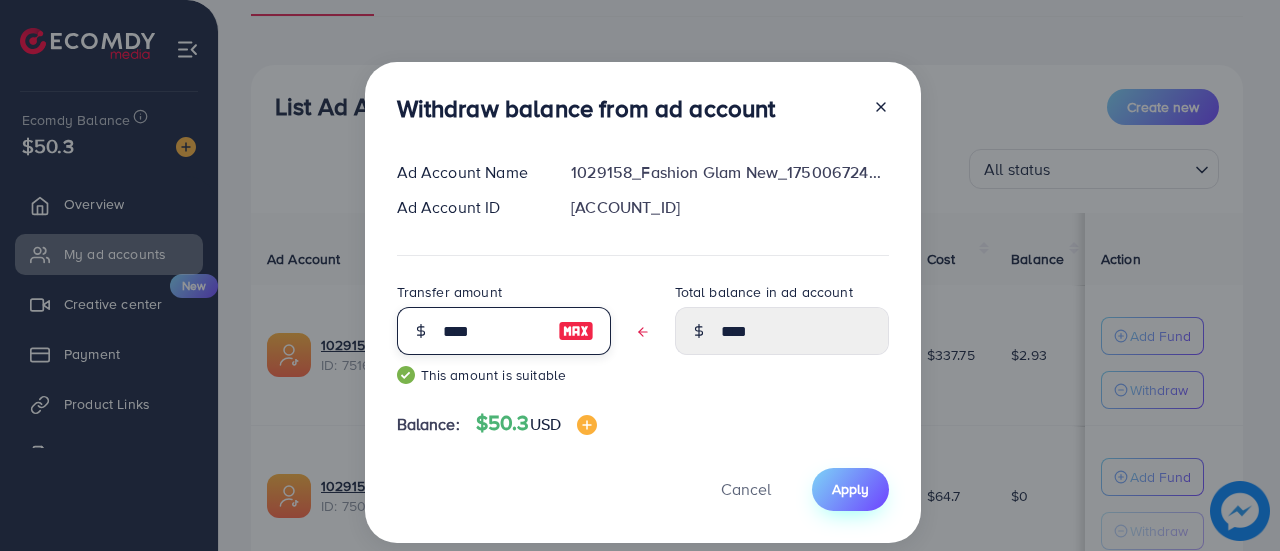 type on "****" 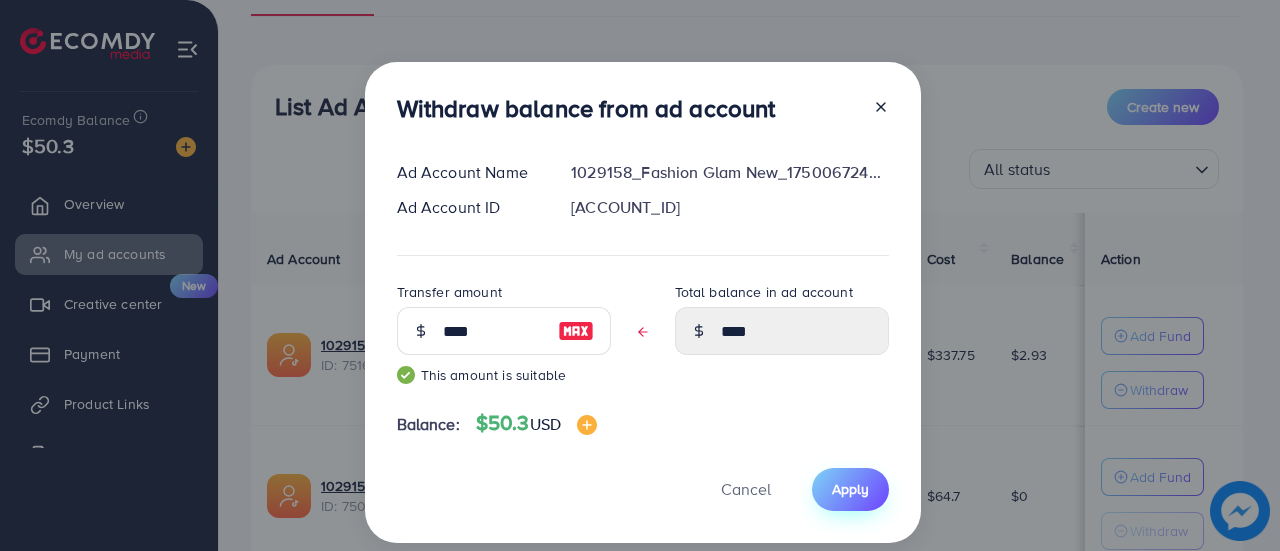 click on "Apply" at bounding box center [850, 489] 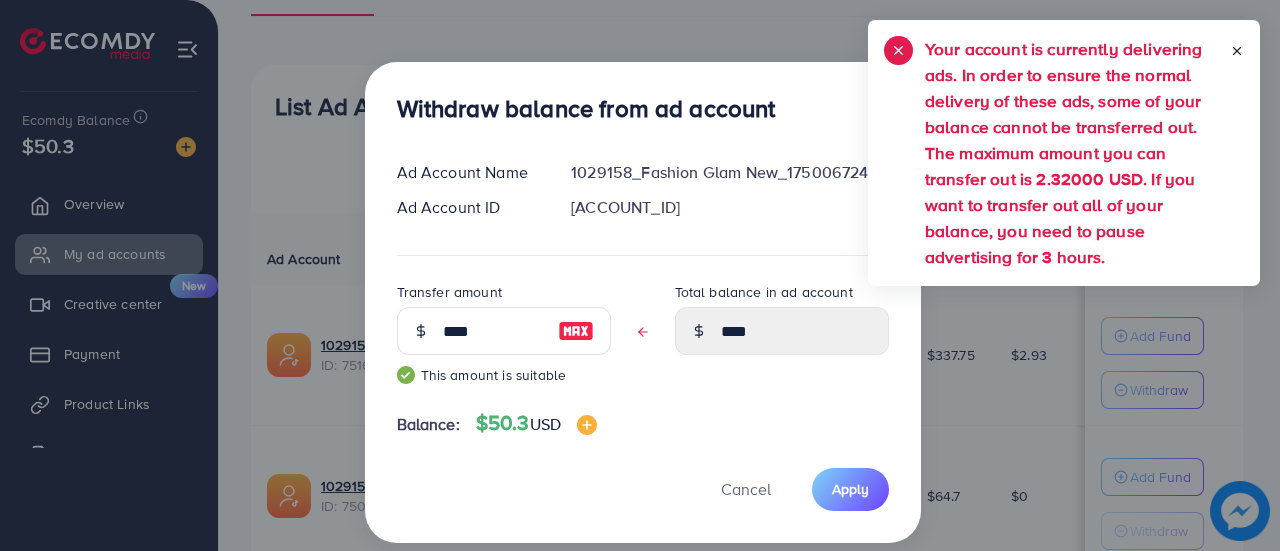 click 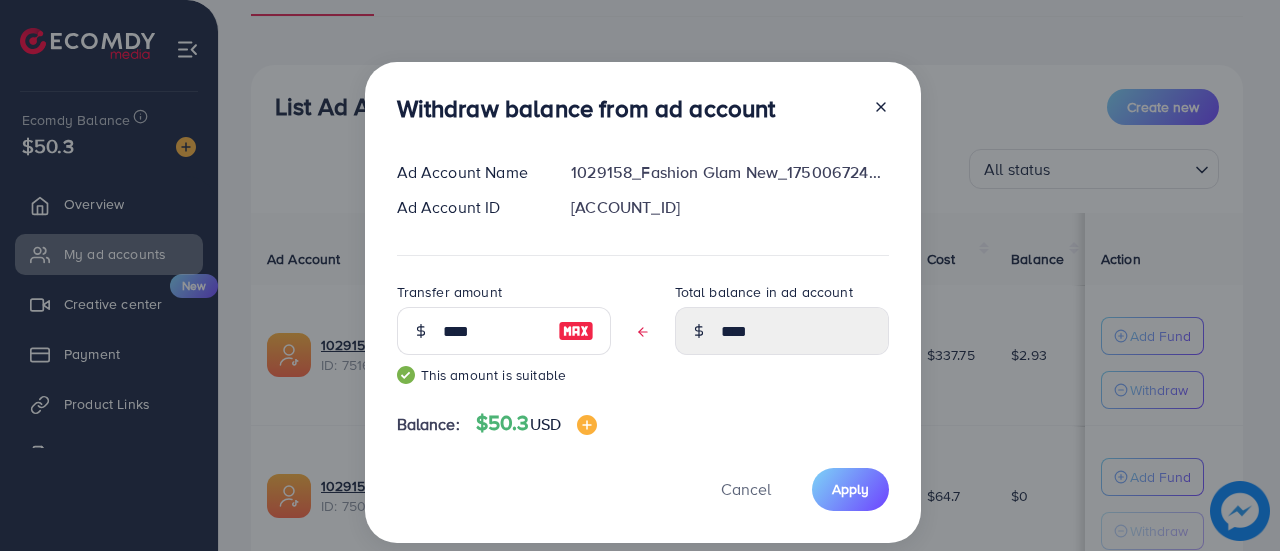 click at bounding box center [873, 112] 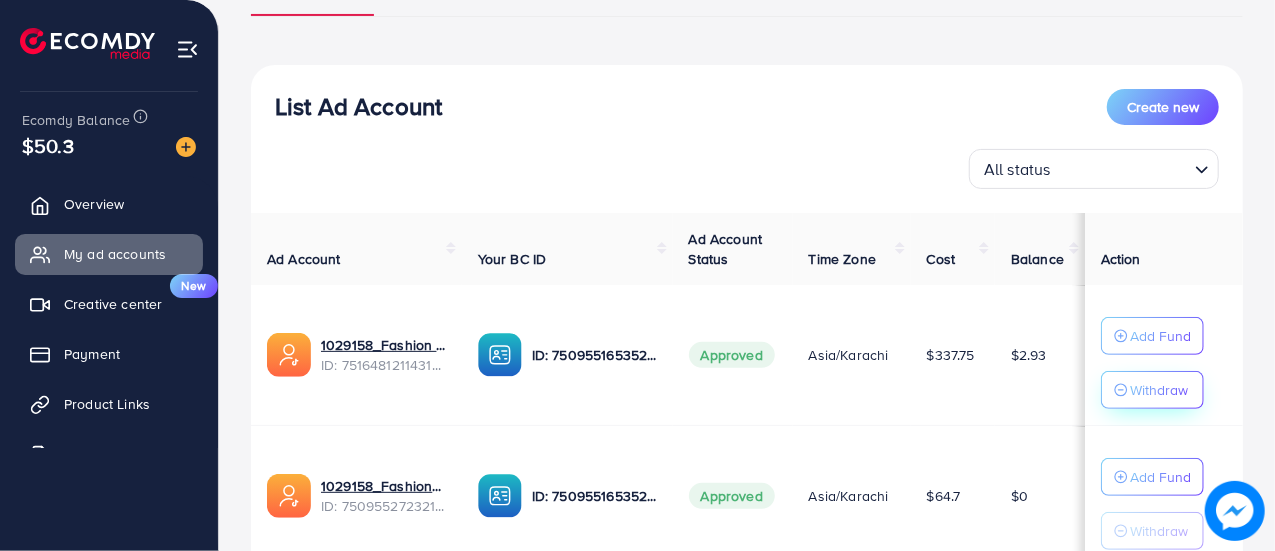 click 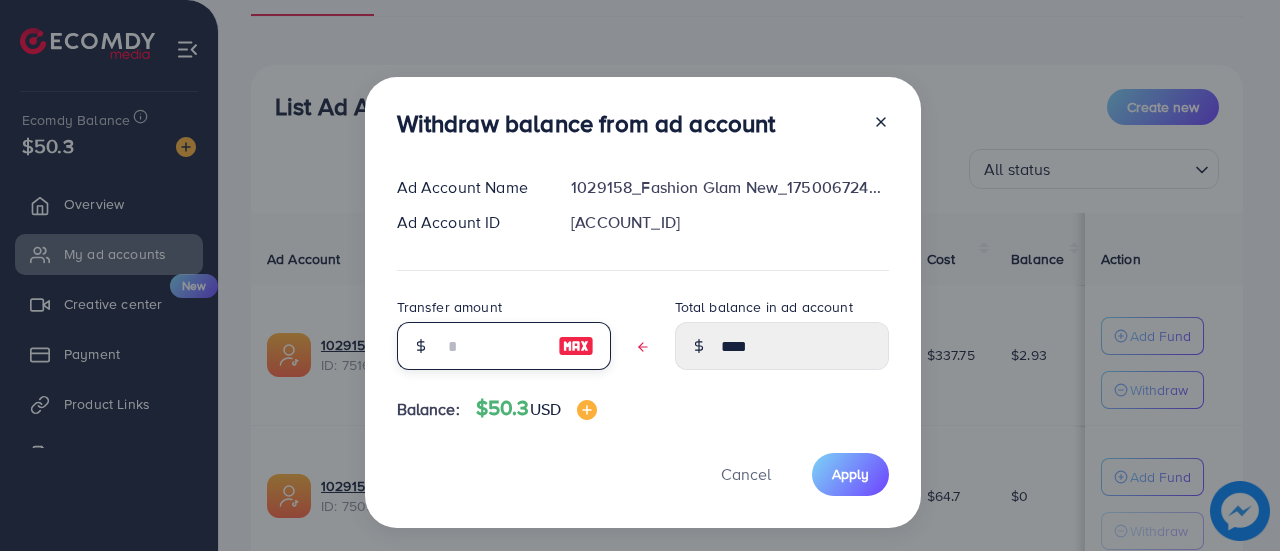 click at bounding box center [493, 346] 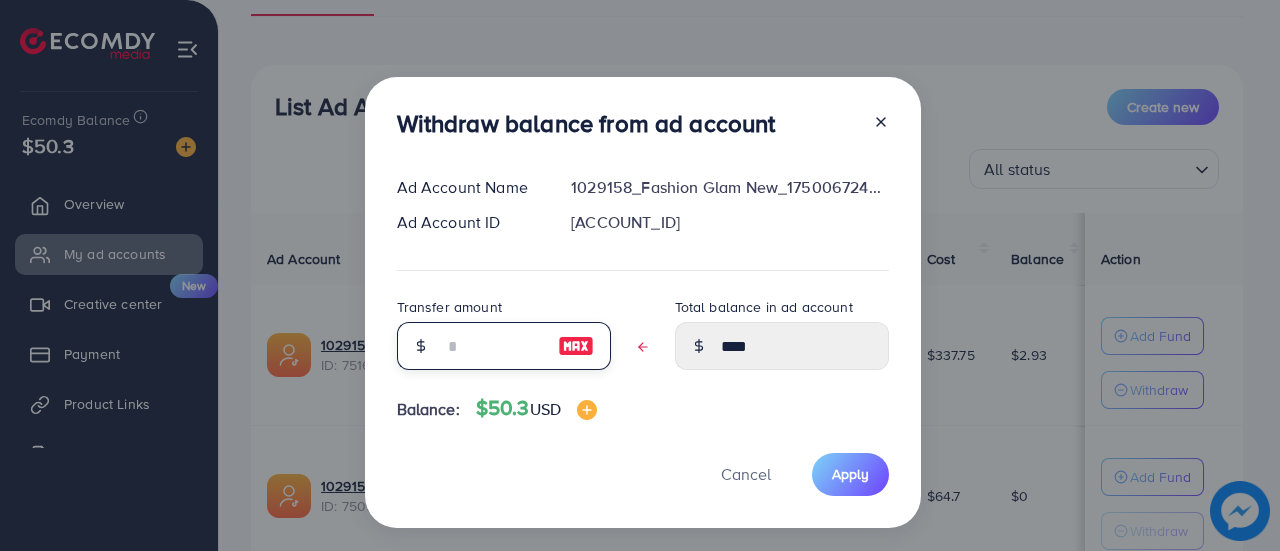 type on "*" 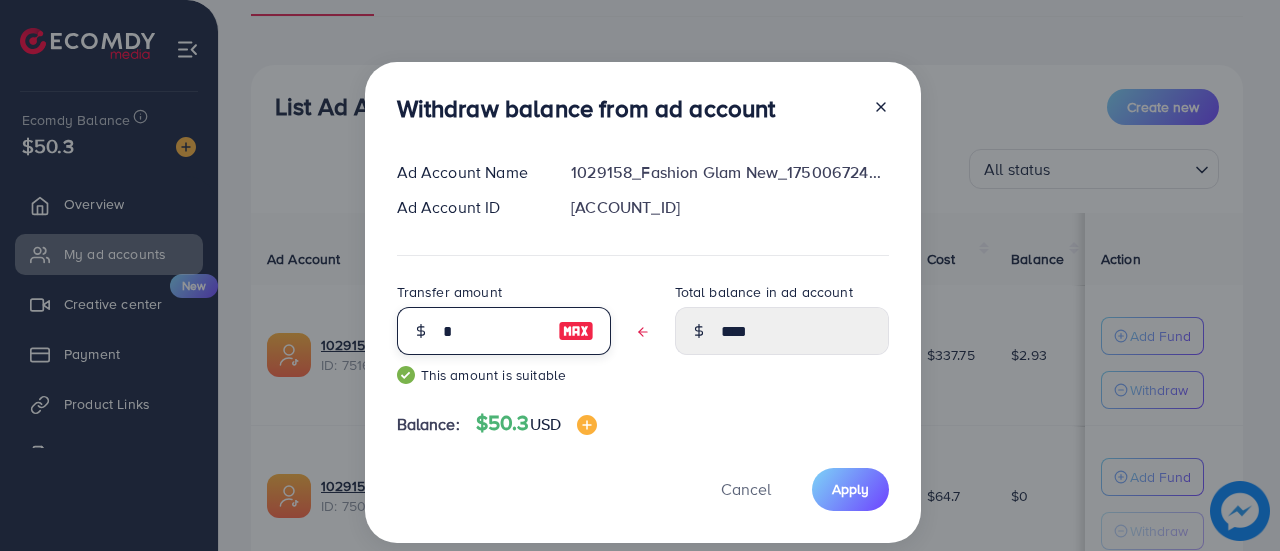 type on "****" 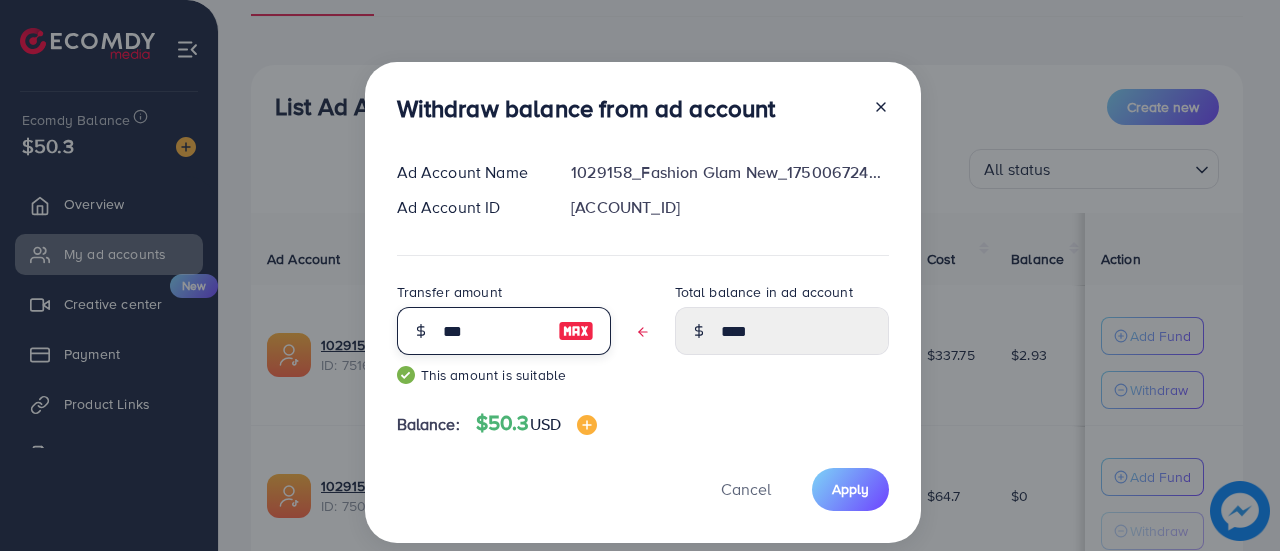 type on "****" 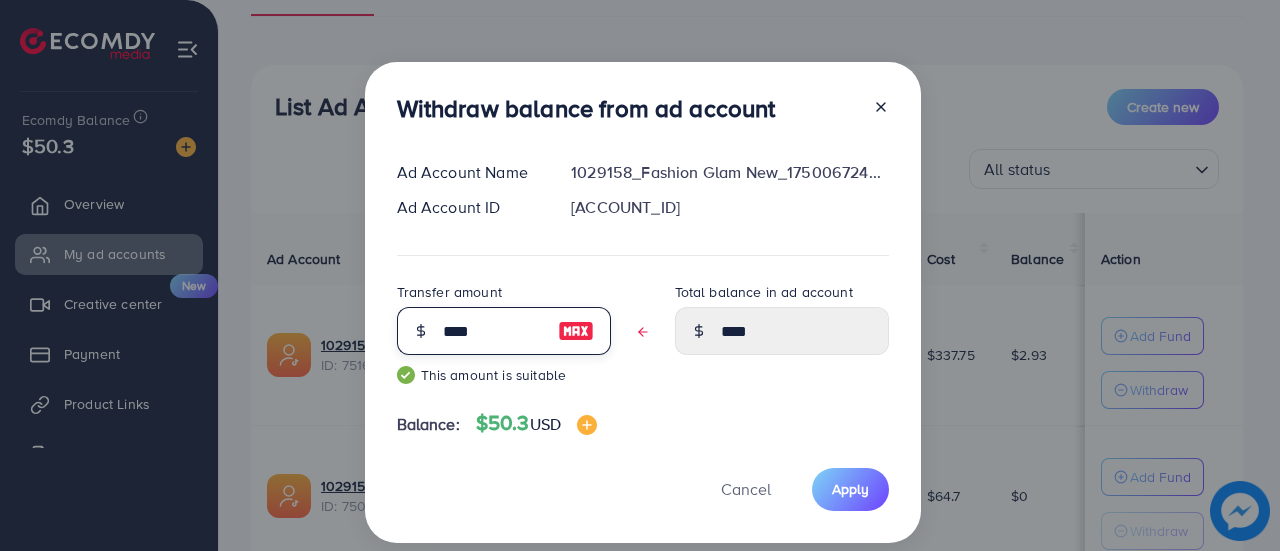 type on "****" 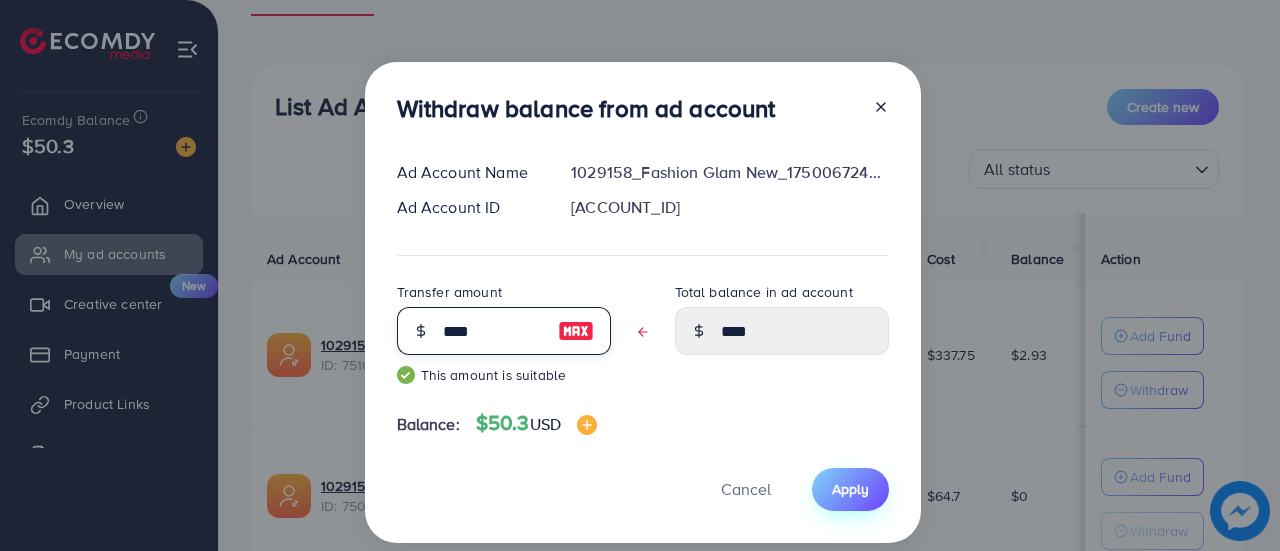 type on "****" 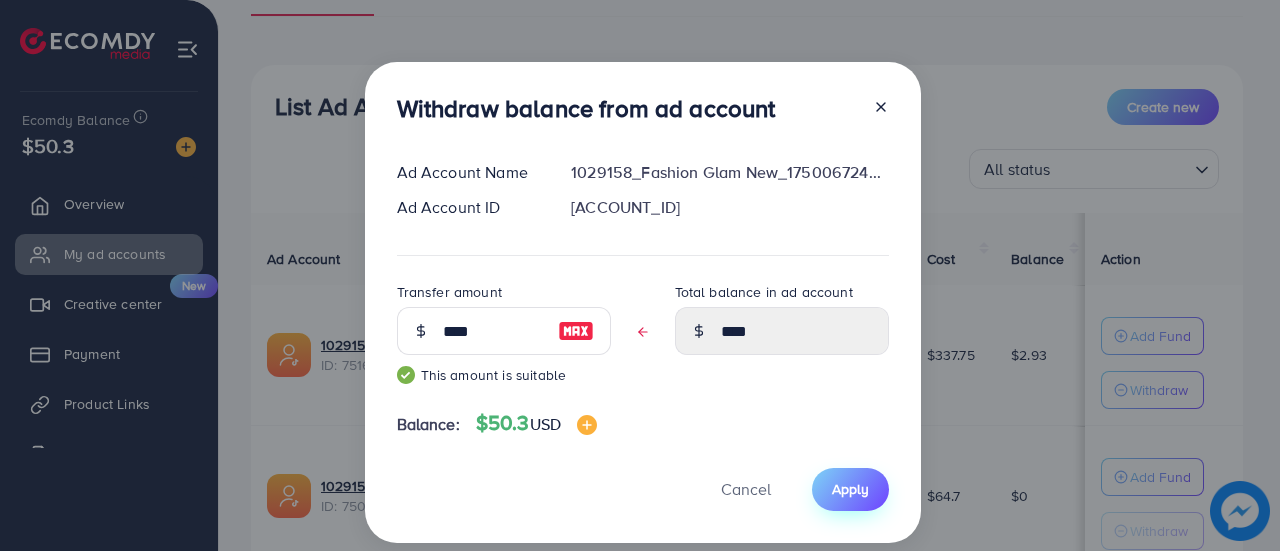 click on "Apply" at bounding box center (850, 489) 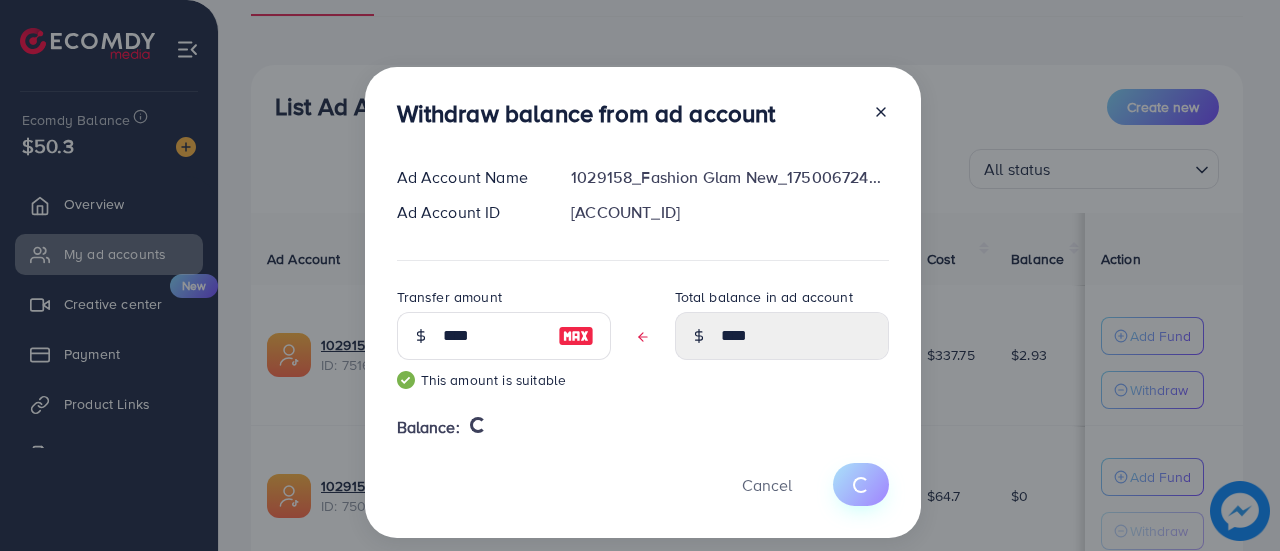 type 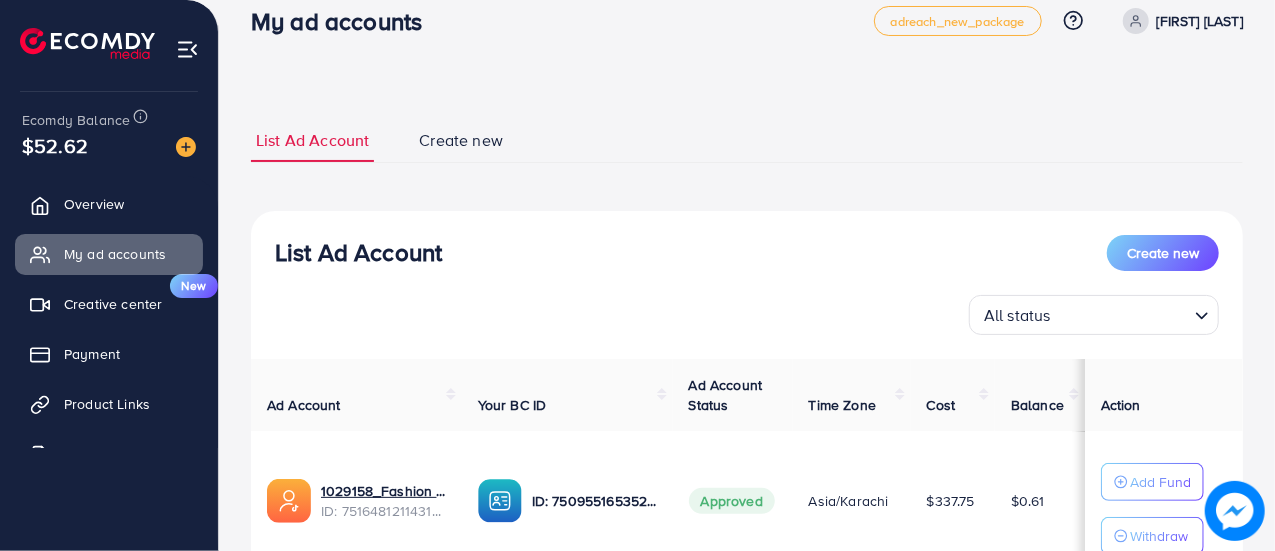 scroll, scrollTop: 7, scrollLeft: 0, axis: vertical 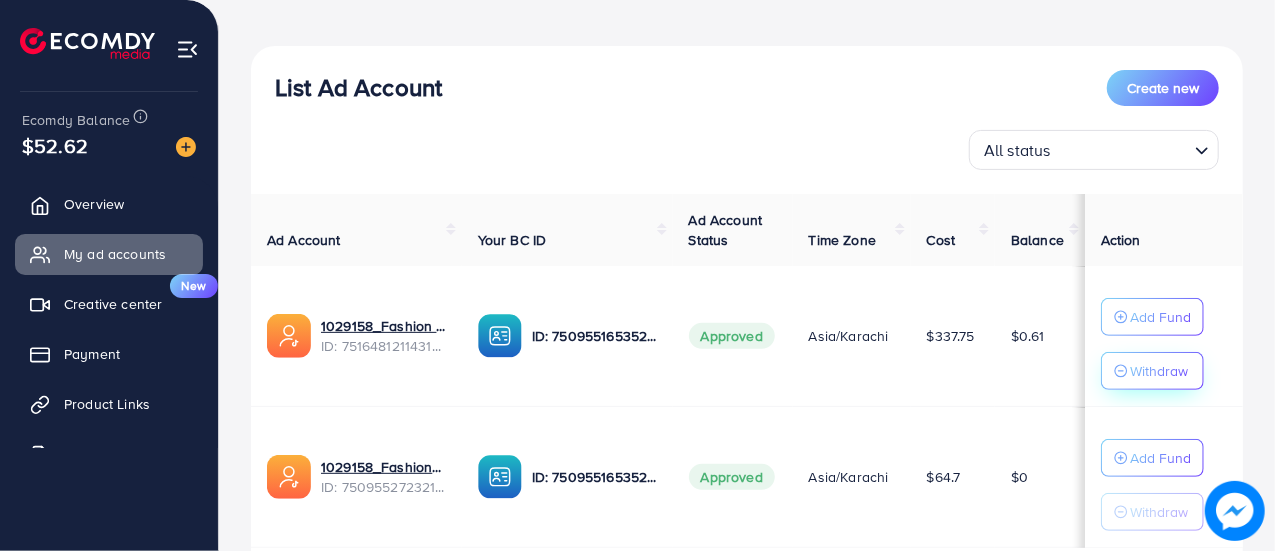 click on "Withdraw" at bounding box center [1152, 371] 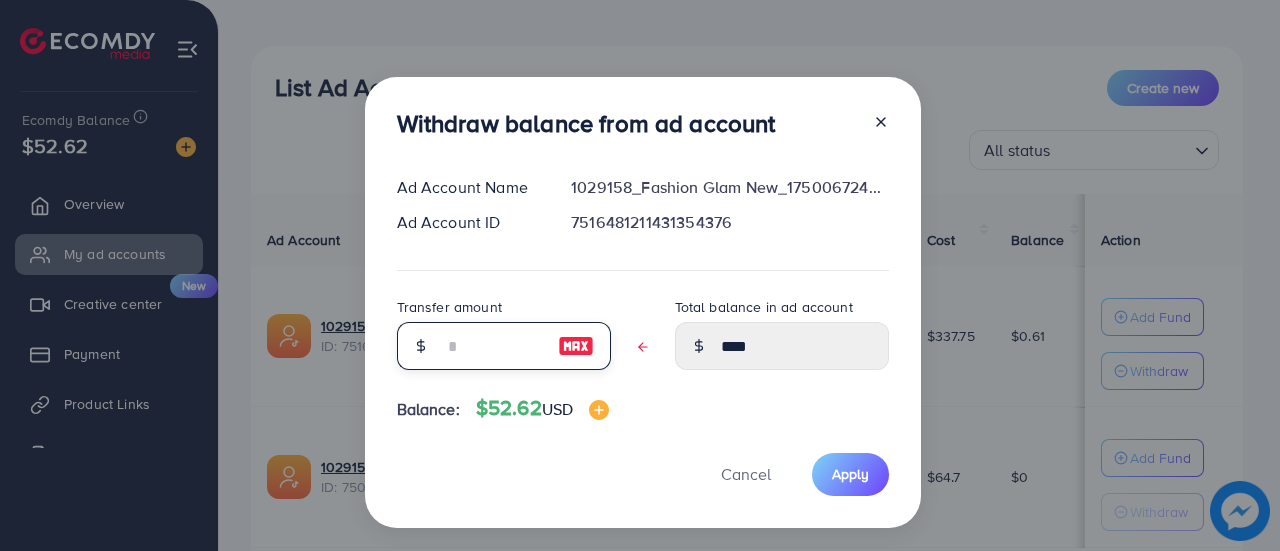 click at bounding box center (493, 346) 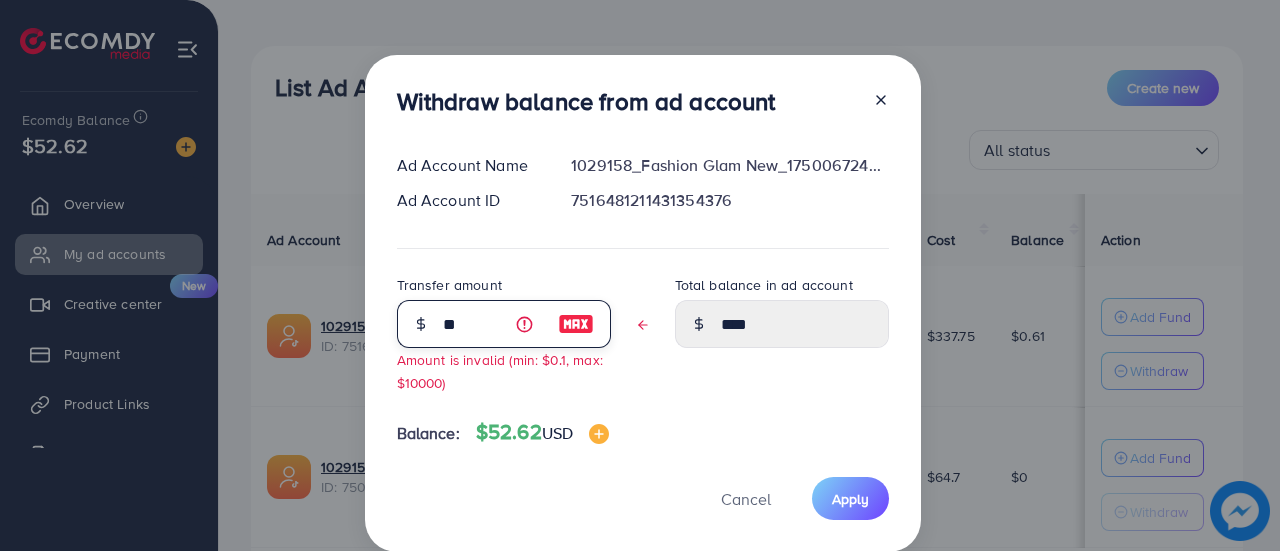 type on "***" 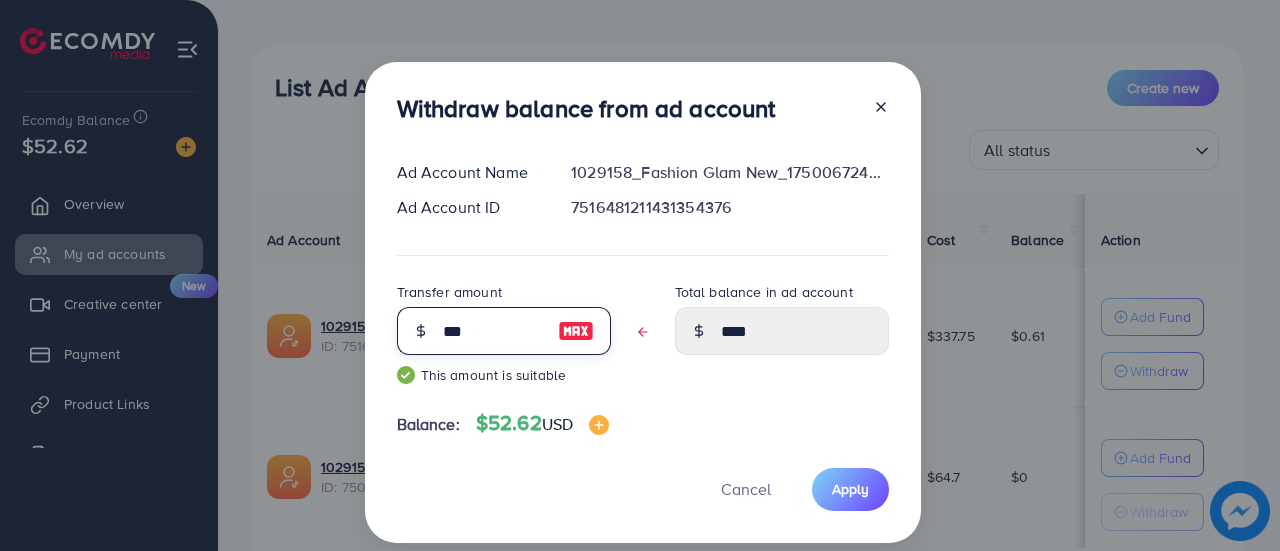 type on "****" 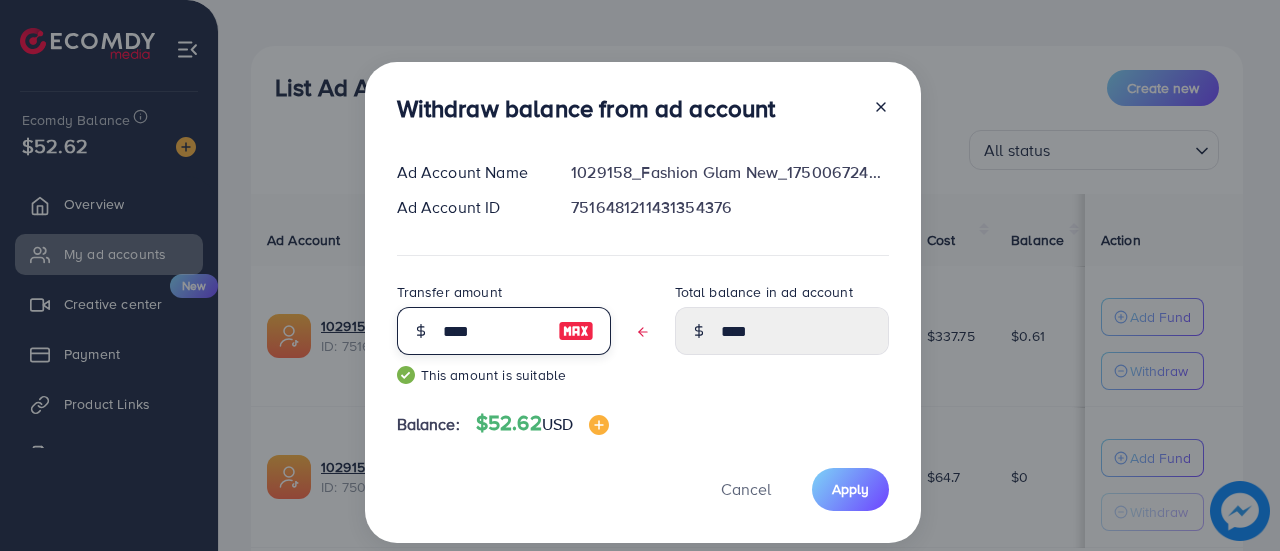type on "****" 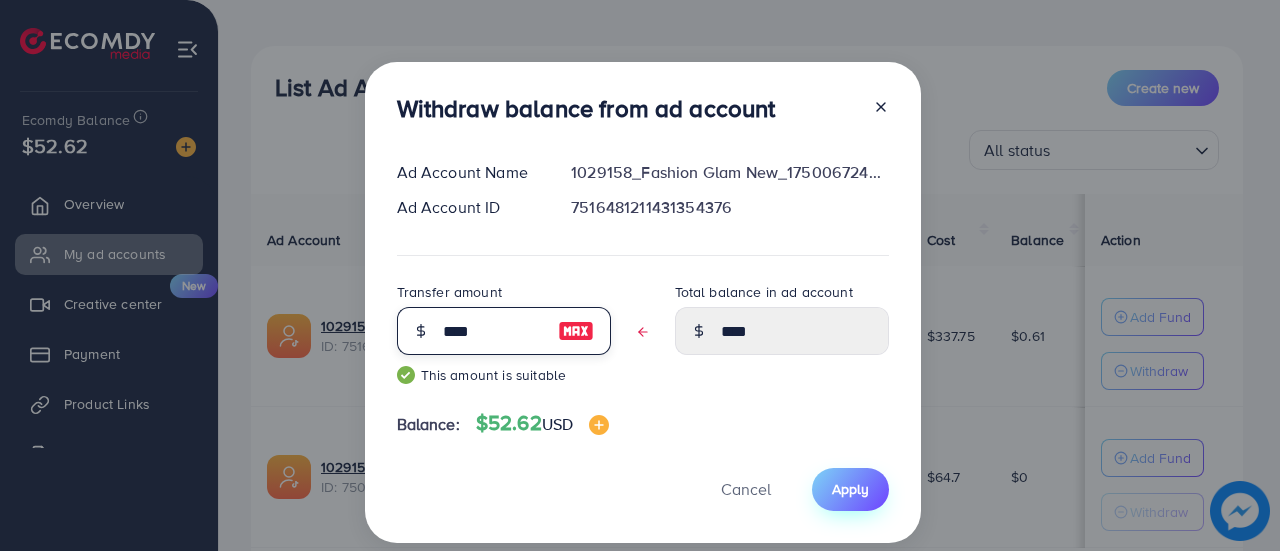 type on "****" 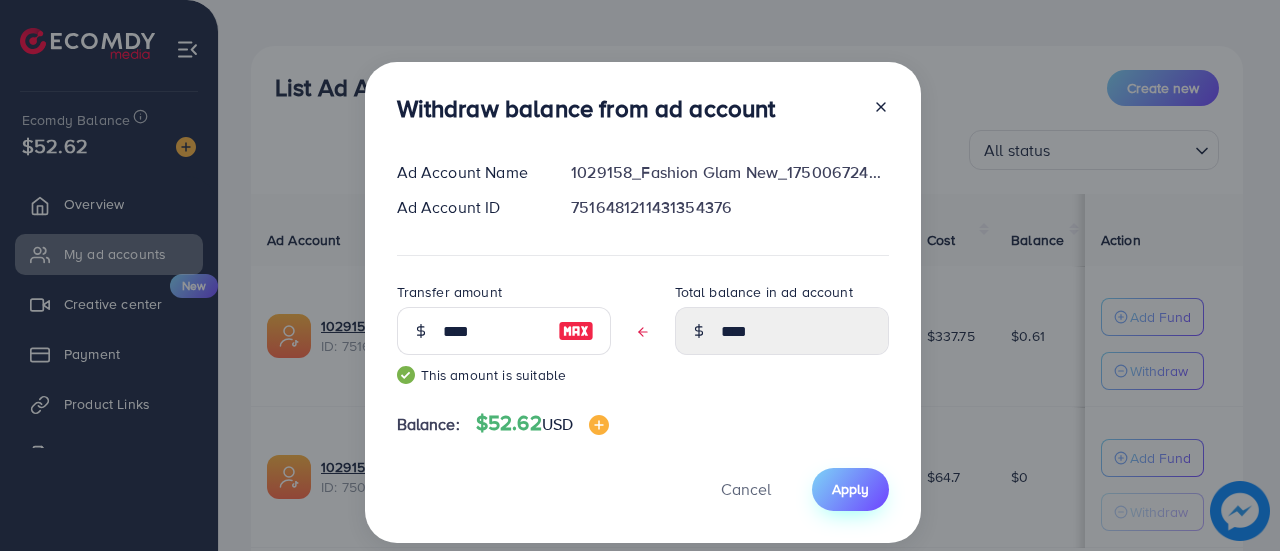 click on "Apply" at bounding box center [850, 489] 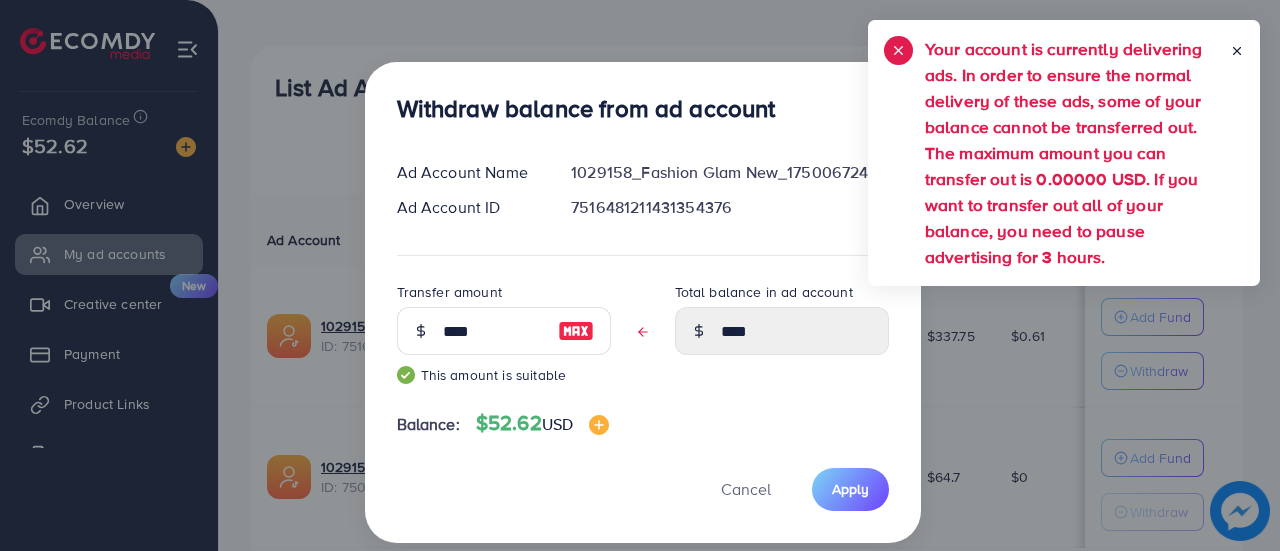 click on "Your account is currently delivering ads. In order to ensure the normal delivery of these ads, some of your balance cannot be transferred out. The maximum amount you can transfer out is 0.00000 USD. If you want to transfer out all of your balance, you need to pause advertising for 3 hours." at bounding box center (1064, 153) 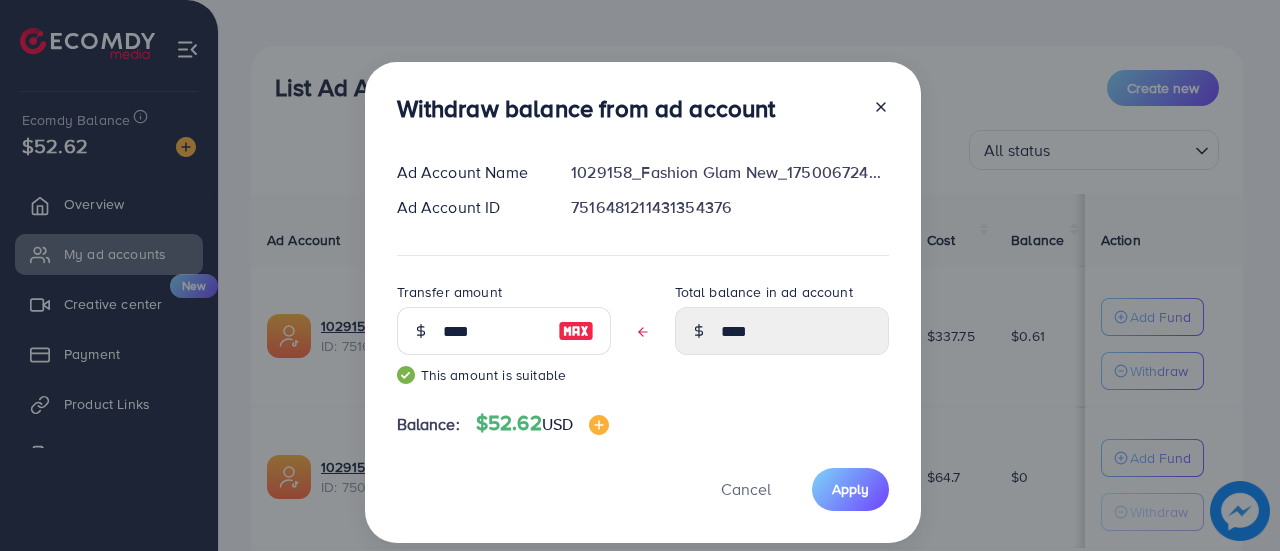 click 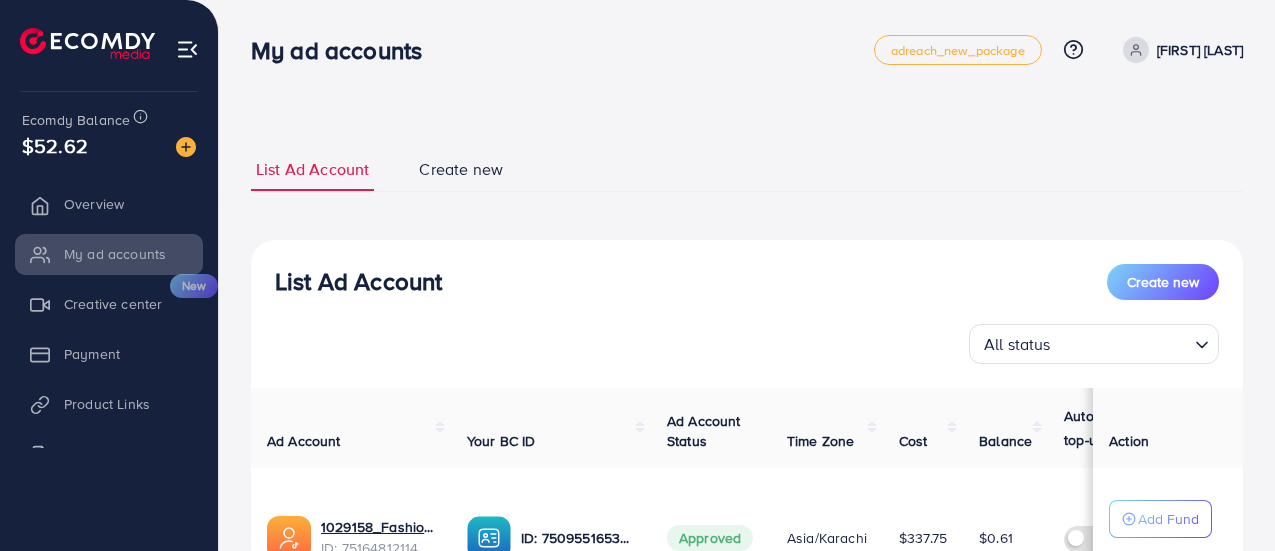 scroll, scrollTop: 0, scrollLeft: 0, axis: both 